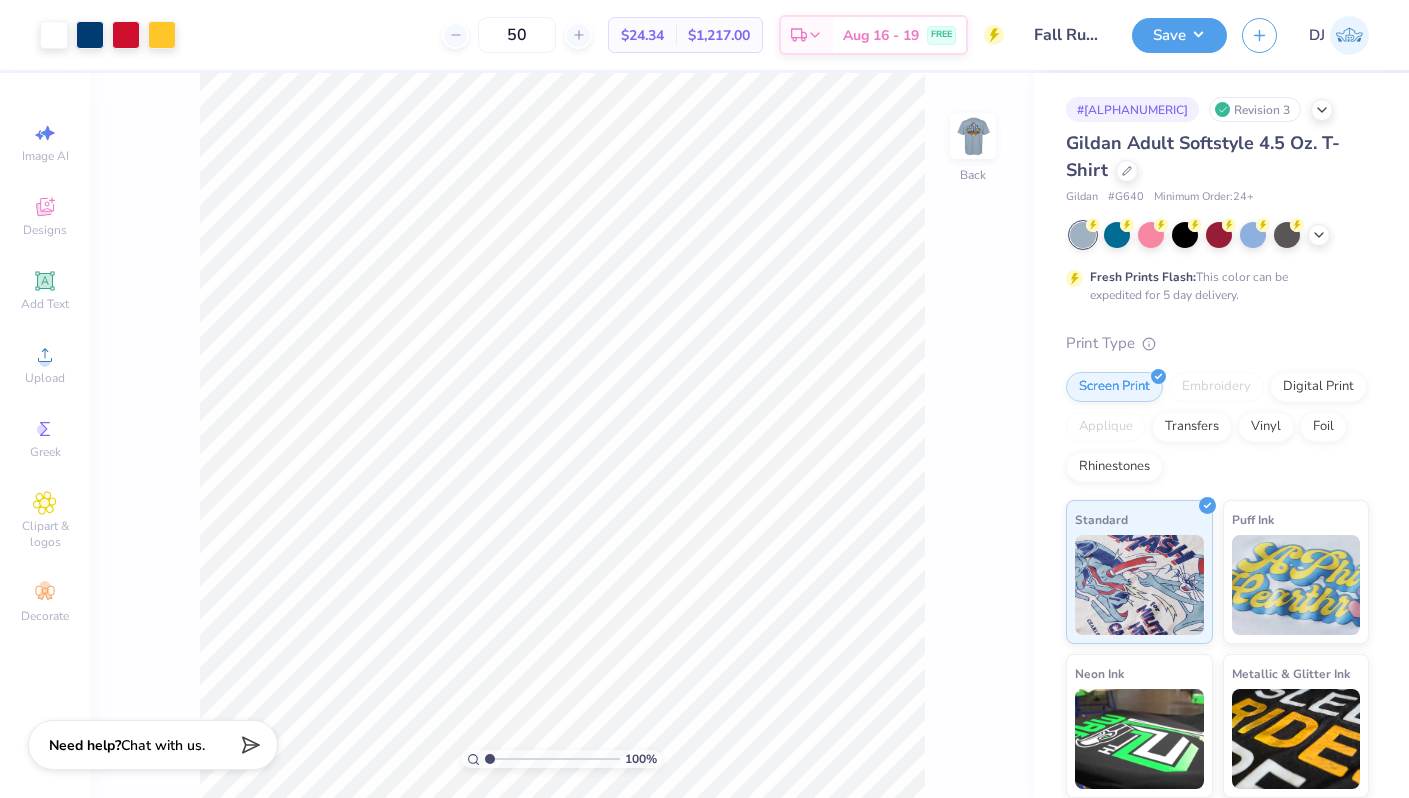 scroll, scrollTop: 0, scrollLeft: 0, axis: both 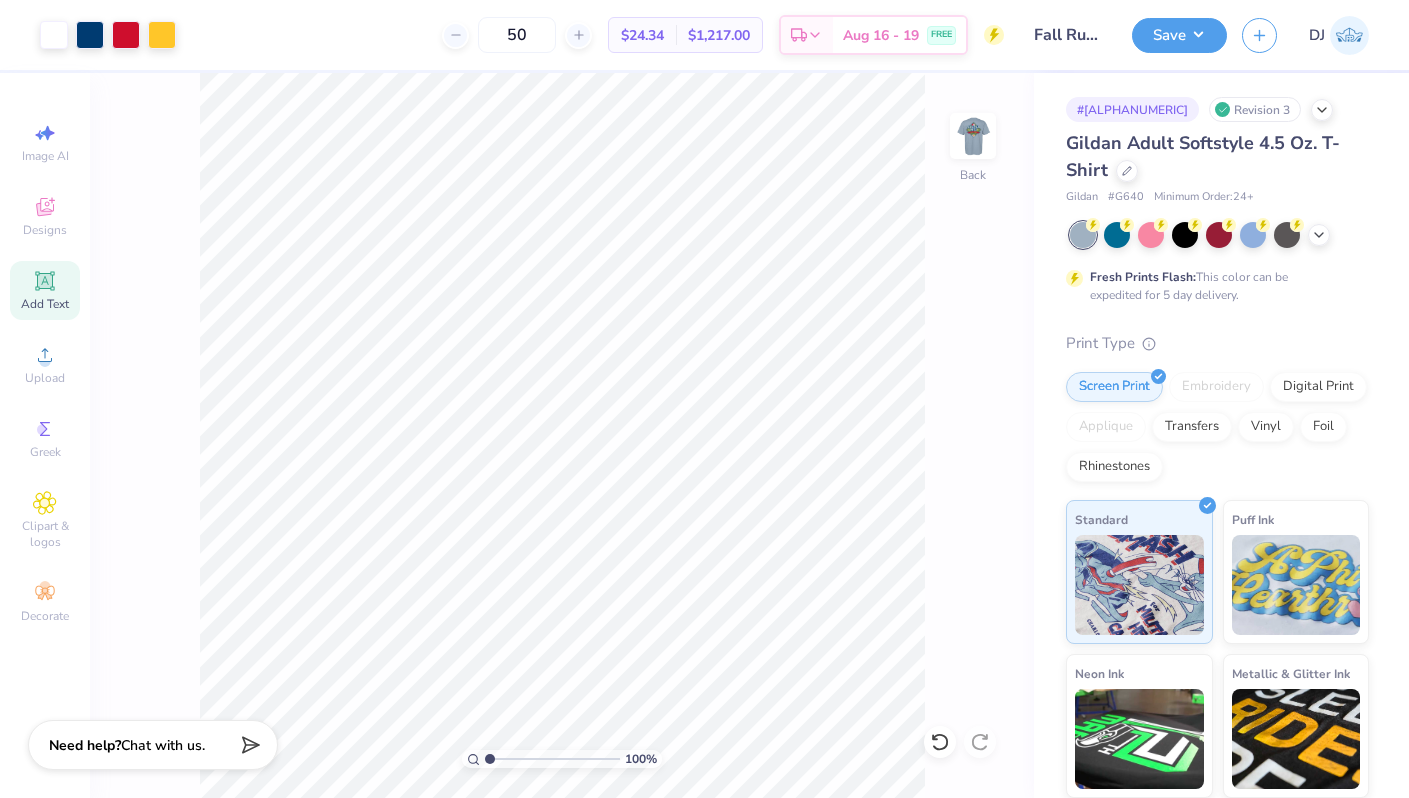 click 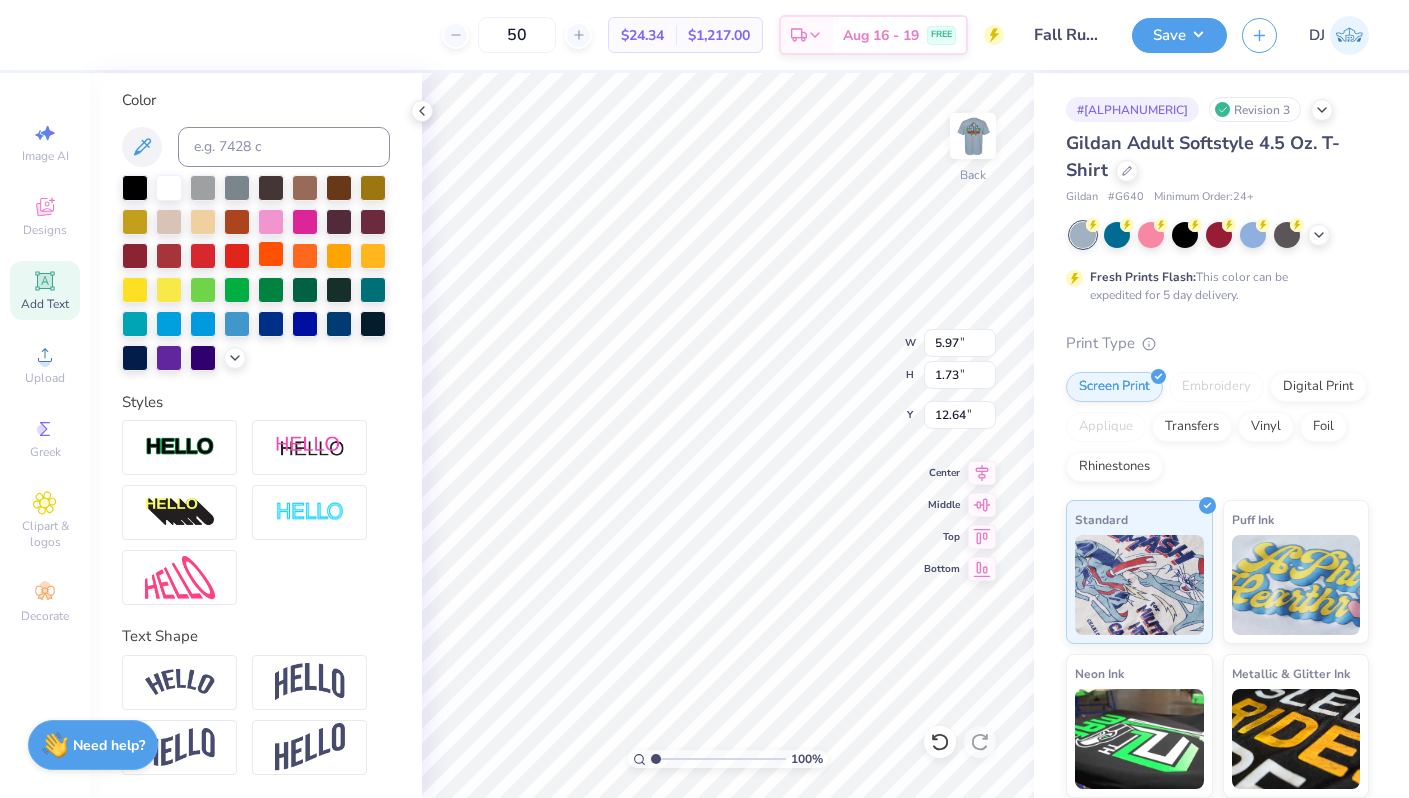 scroll, scrollTop: 0, scrollLeft: 0, axis: both 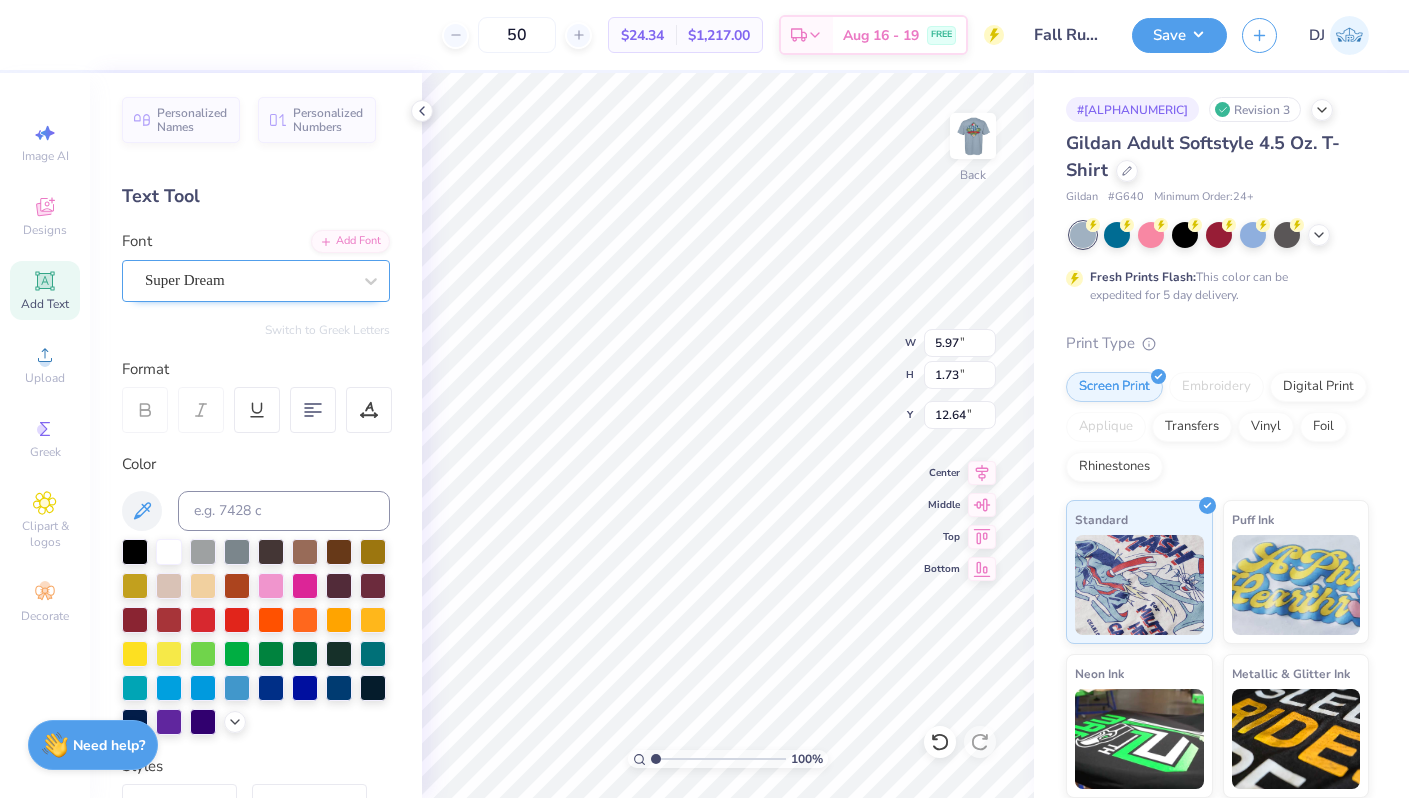 click on "Super Dream" at bounding box center [248, 280] 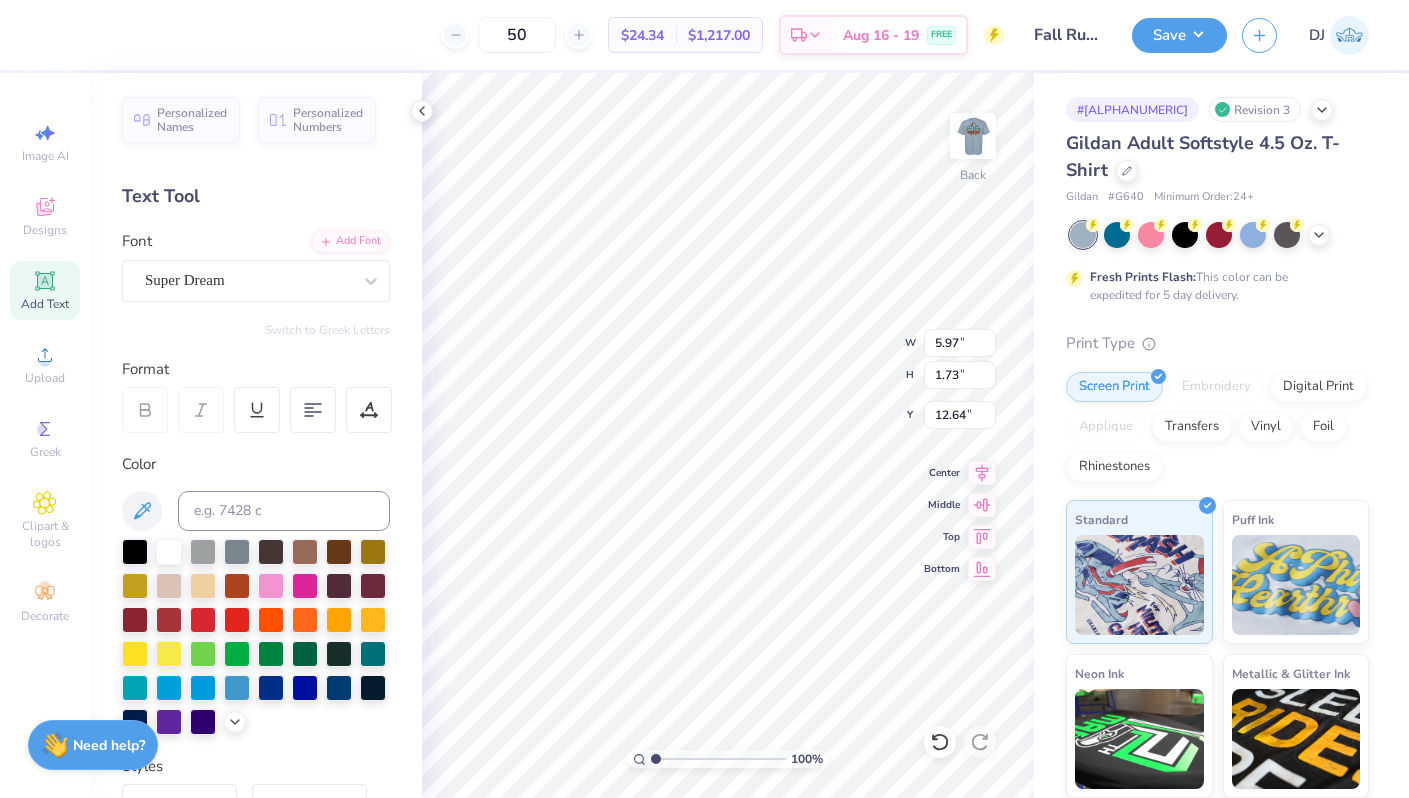 click on "Font Super Dream" at bounding box center [256, 266] 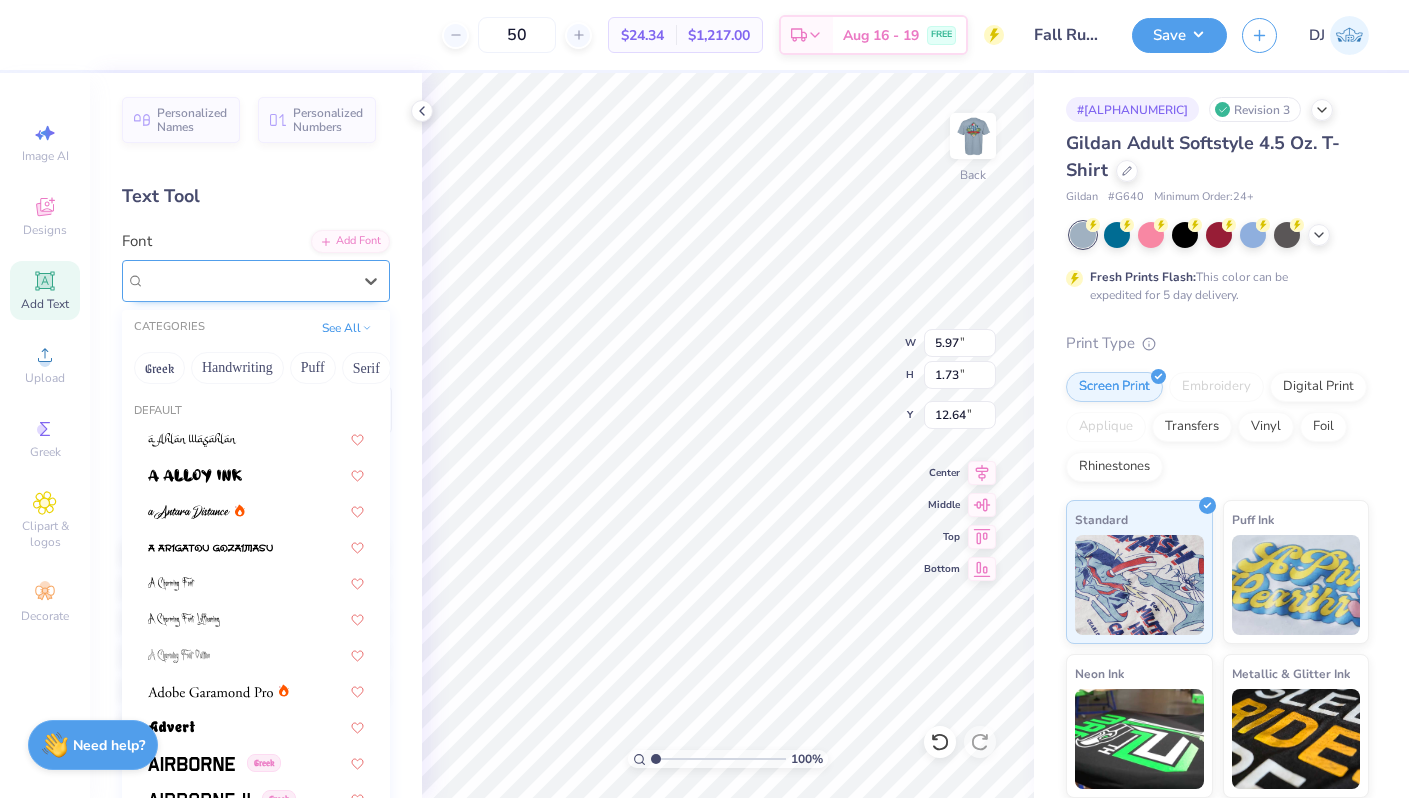 click on "Super Dream" at bounding box center [248, 280] 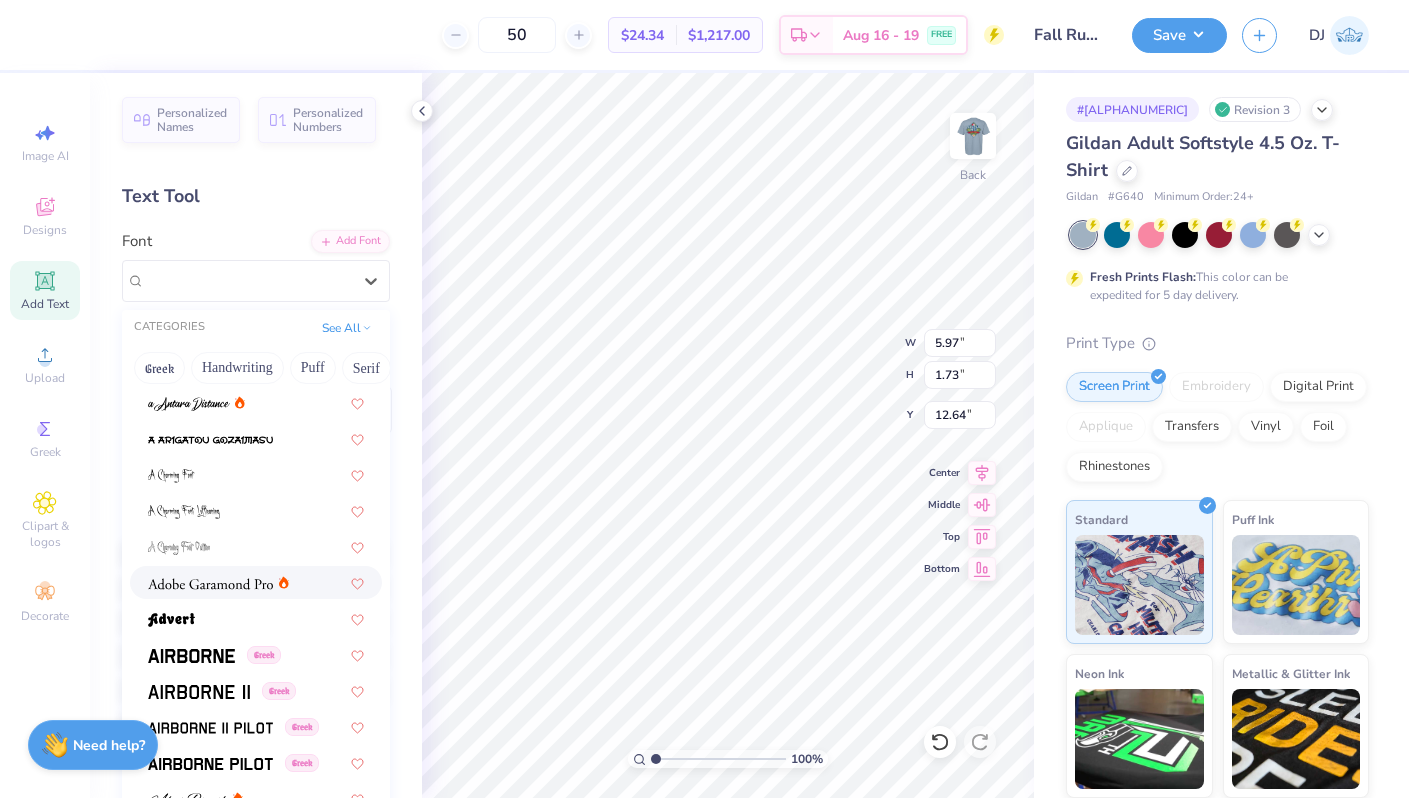 scroll, scrollTop: 275, scrollLeft: 0, axis: vertical 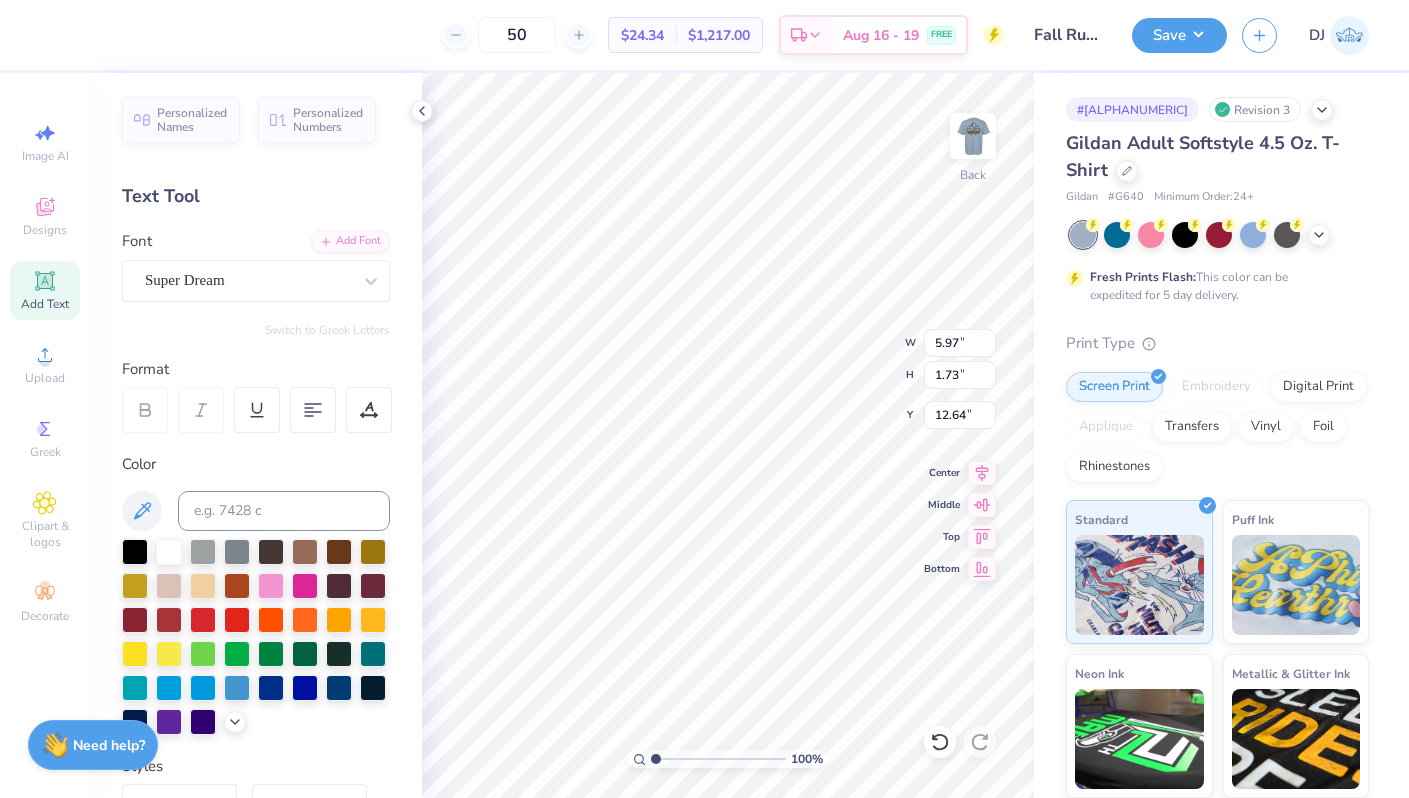 paste on "()" 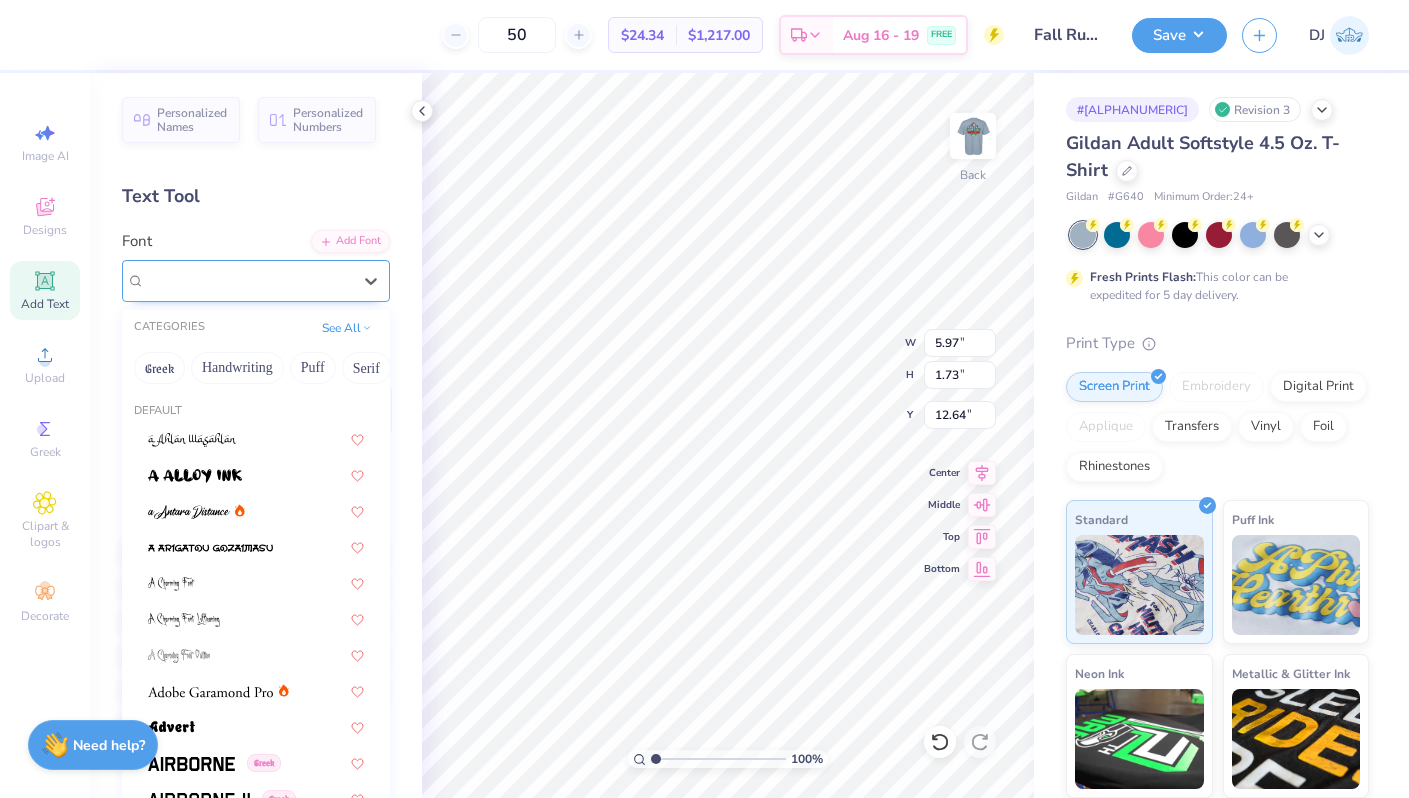 click on "Super Dream" at bounding box center (248, 280) 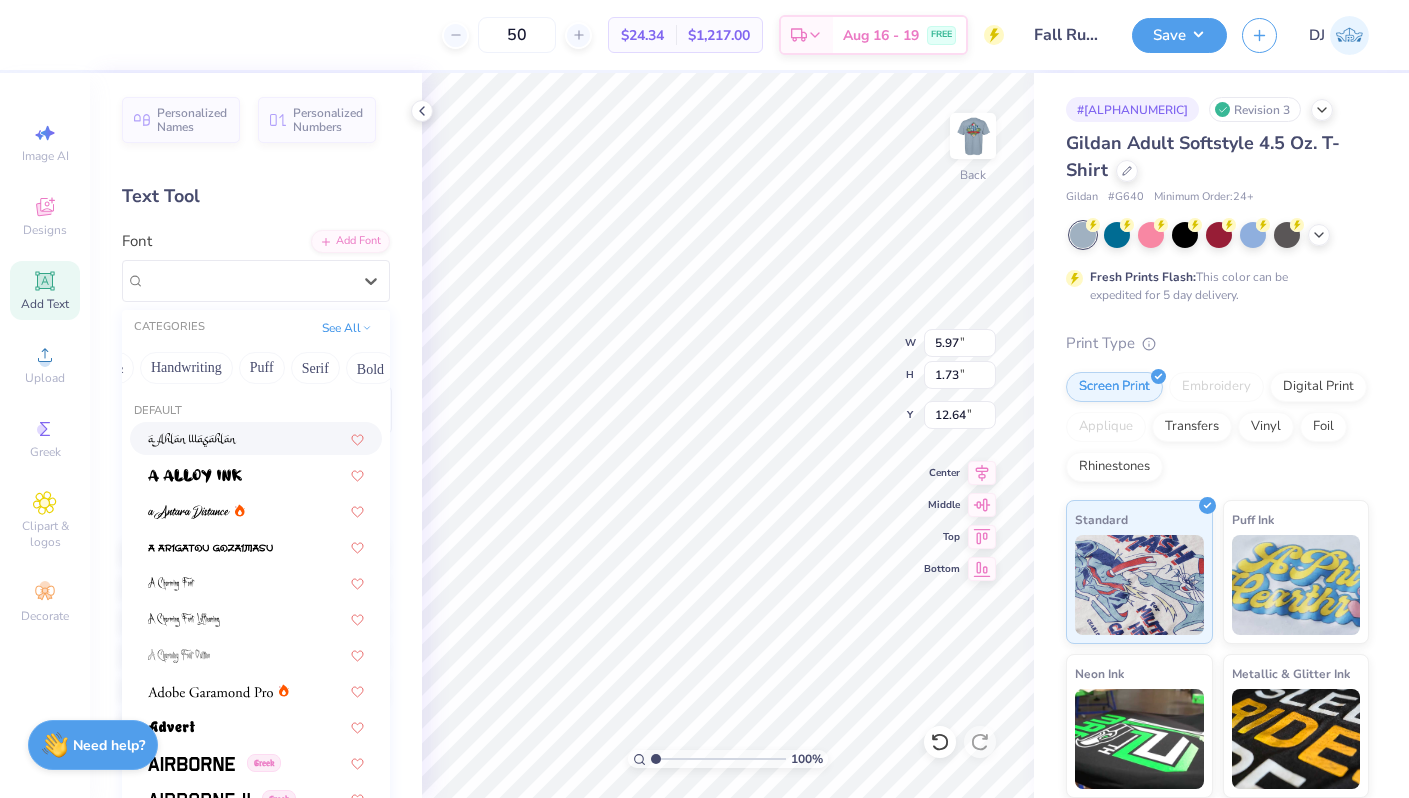 scroll, scrollTop: 0, scrollLeft: 0, axis: both 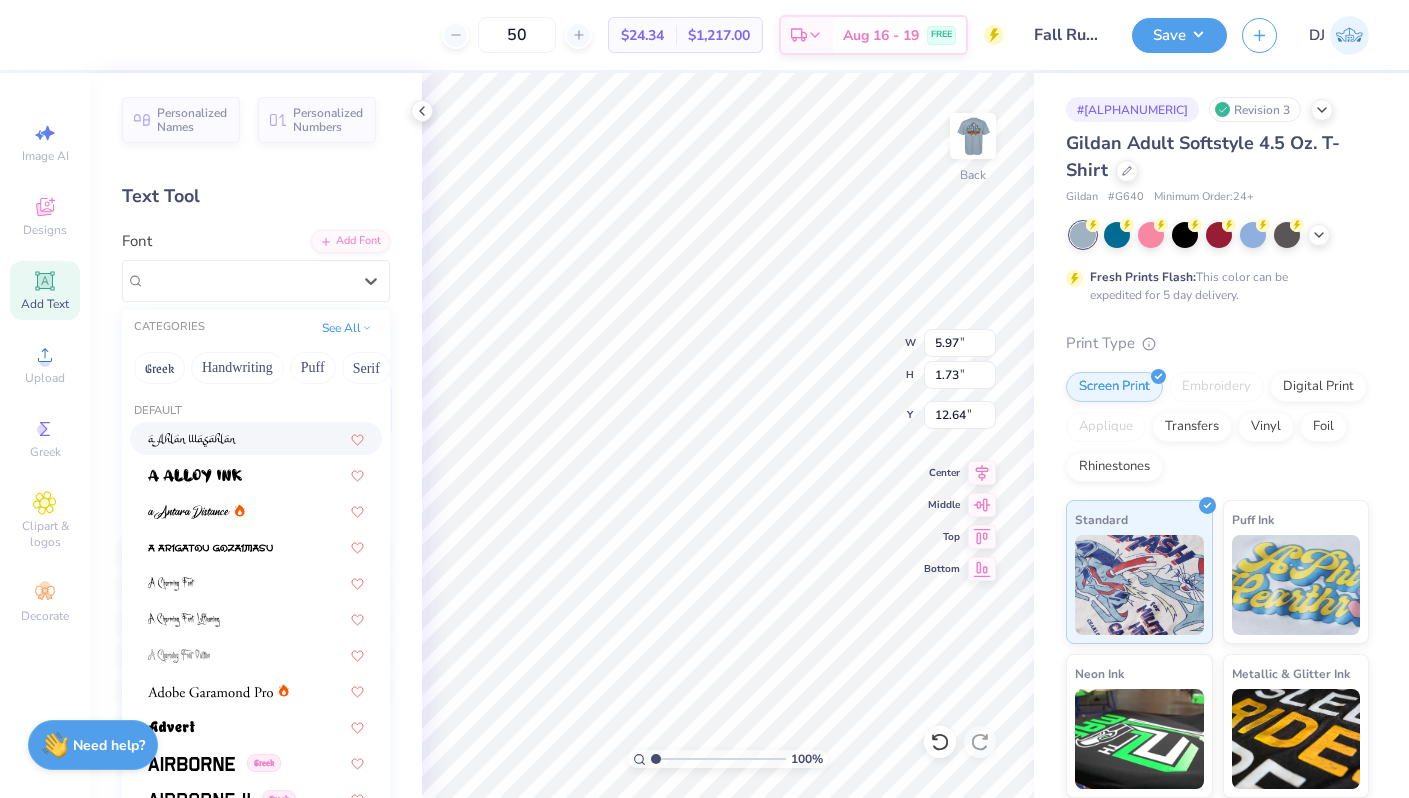 click on "CATEGORIES See All" at bounding box center [256, 328] 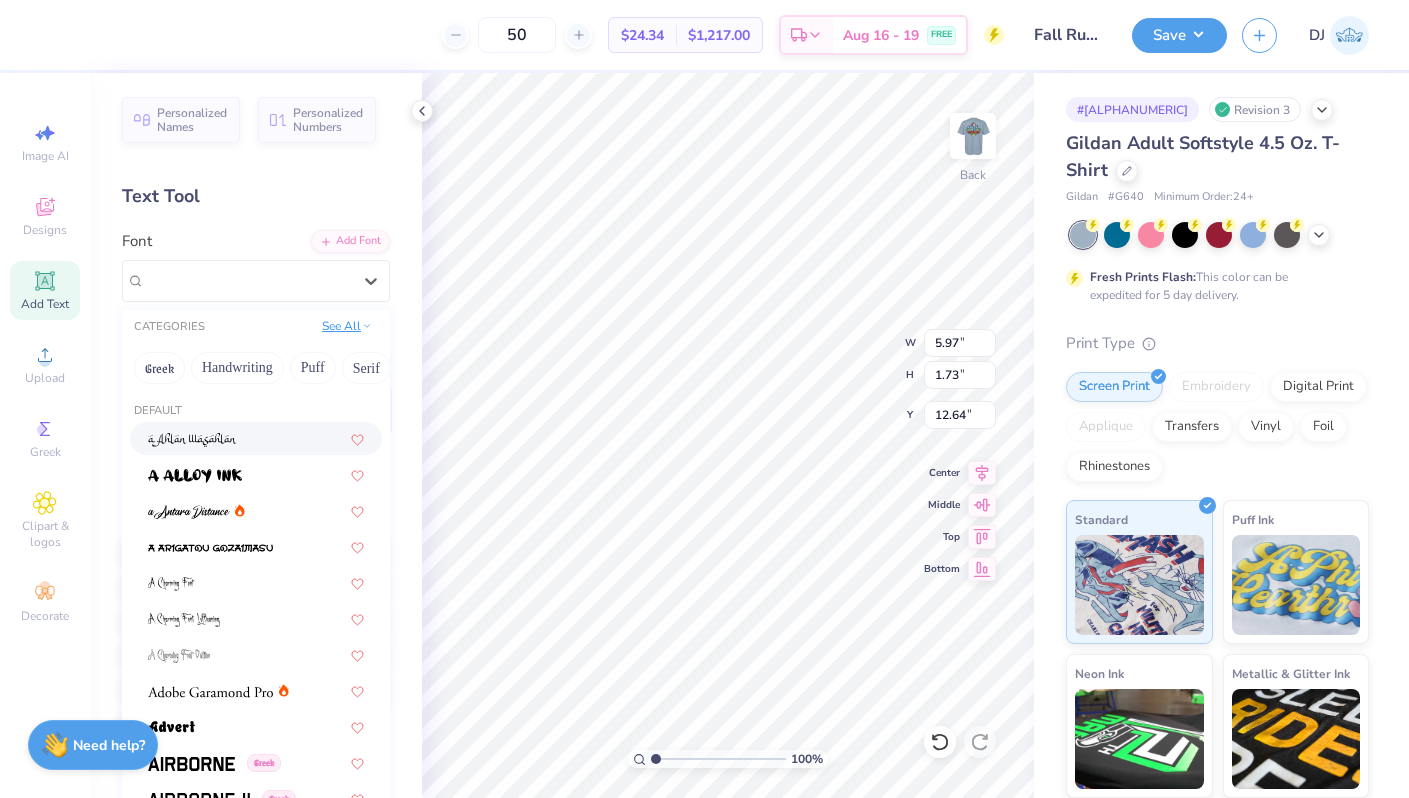 click on "See All" at bounding box center [347, 326] 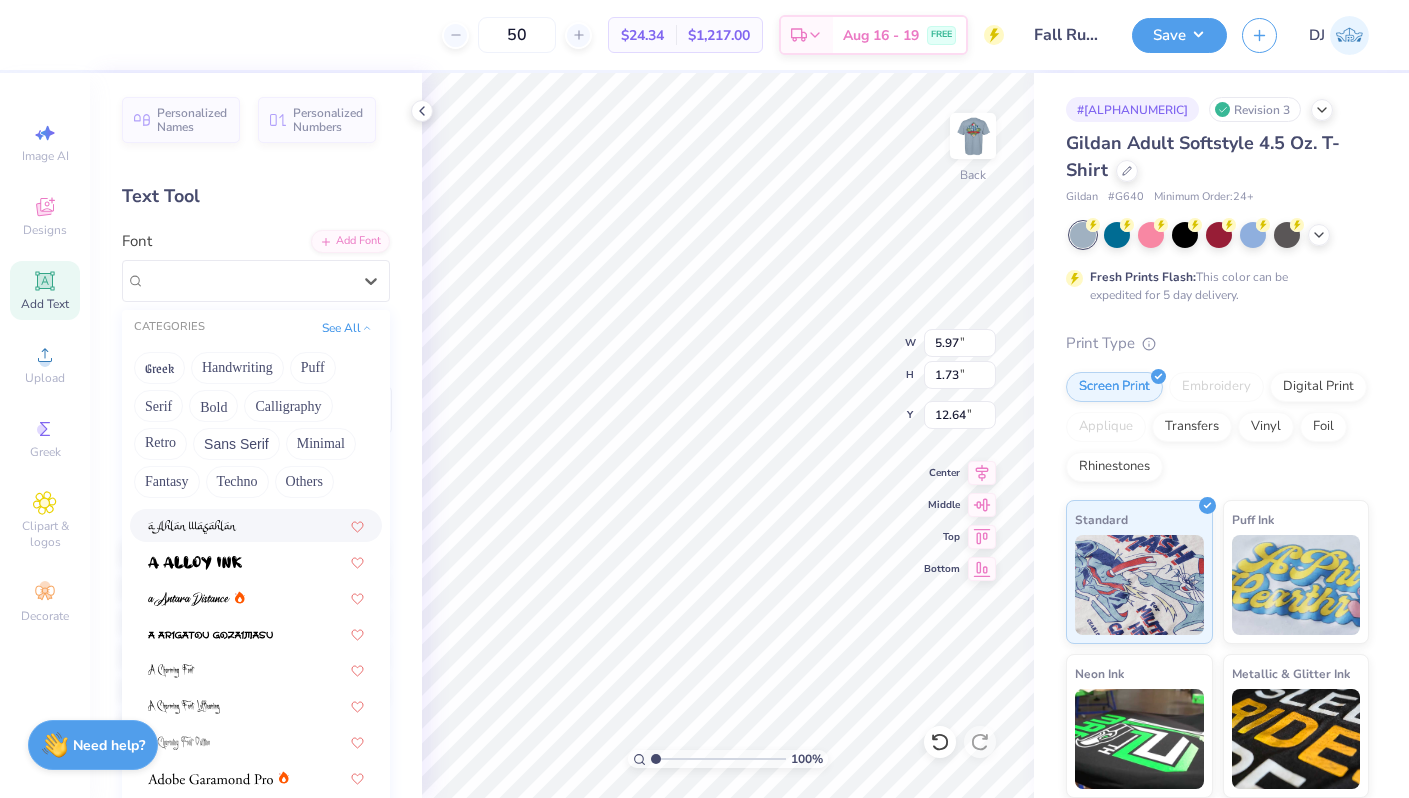 scroll, scrollTop: 0, scrollLeft: 0, axis: both 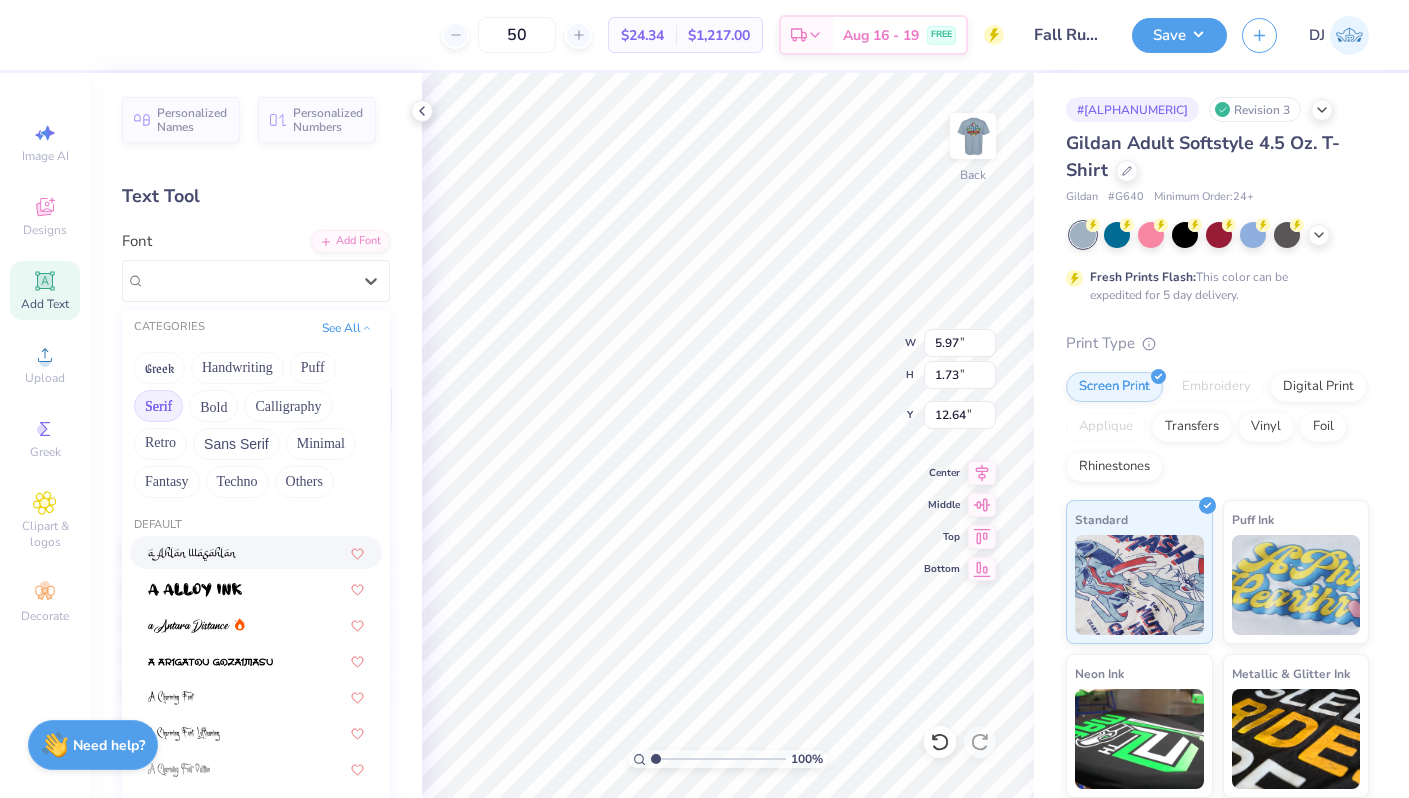 click on "Serif" at bounding box center [158, 406] 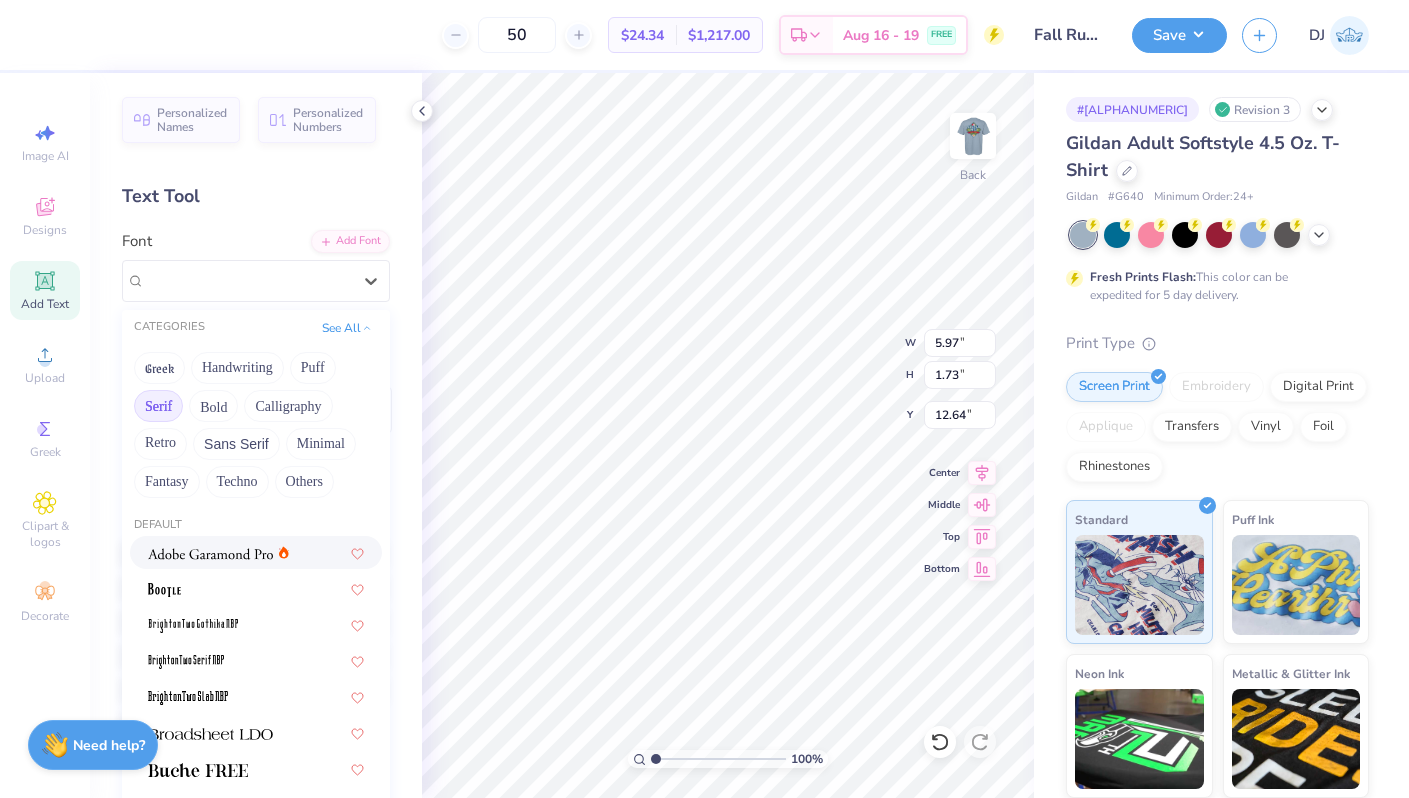 click at bounding box center [256, 552] 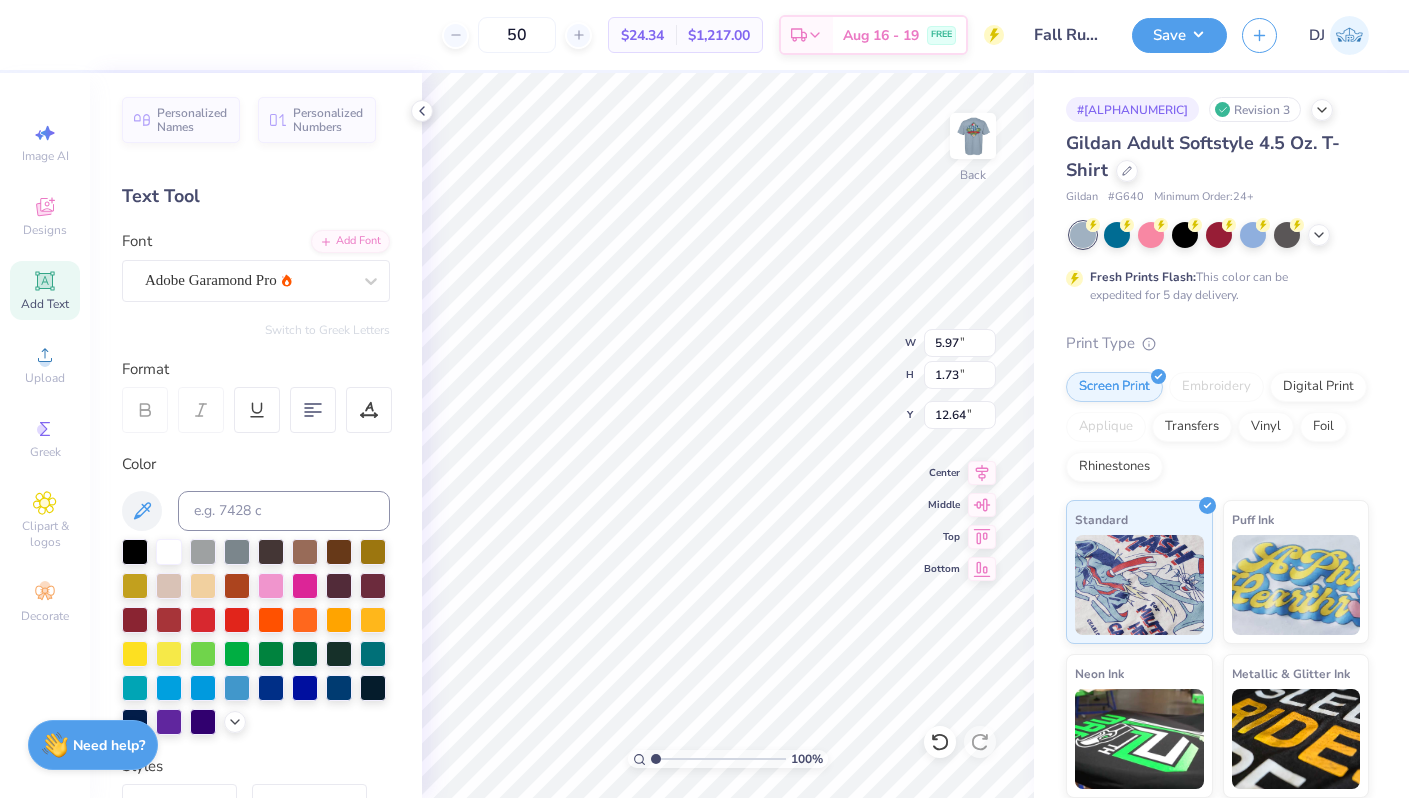 paste on "()" 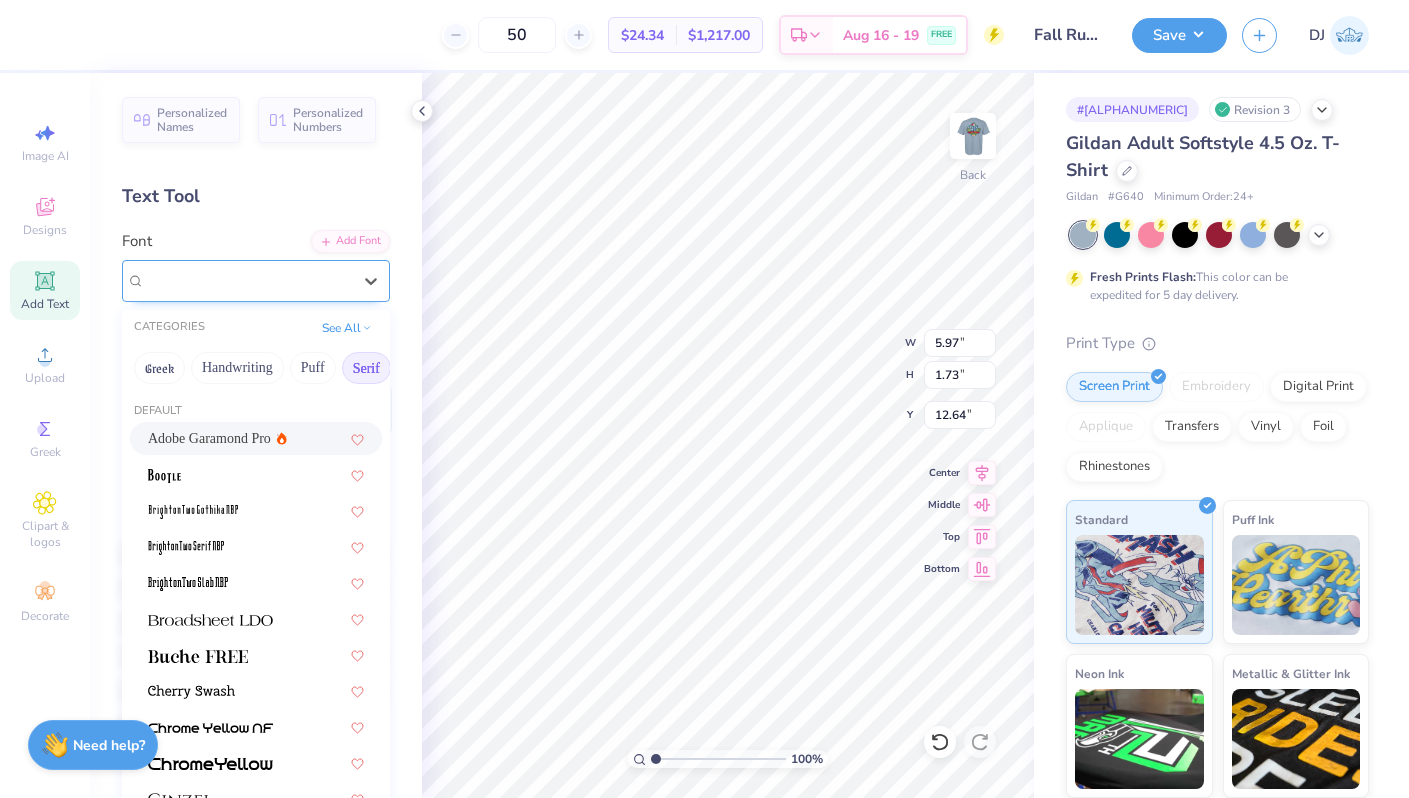 click on "Adobe Garamond Pro" at bounding box center [248, 280] 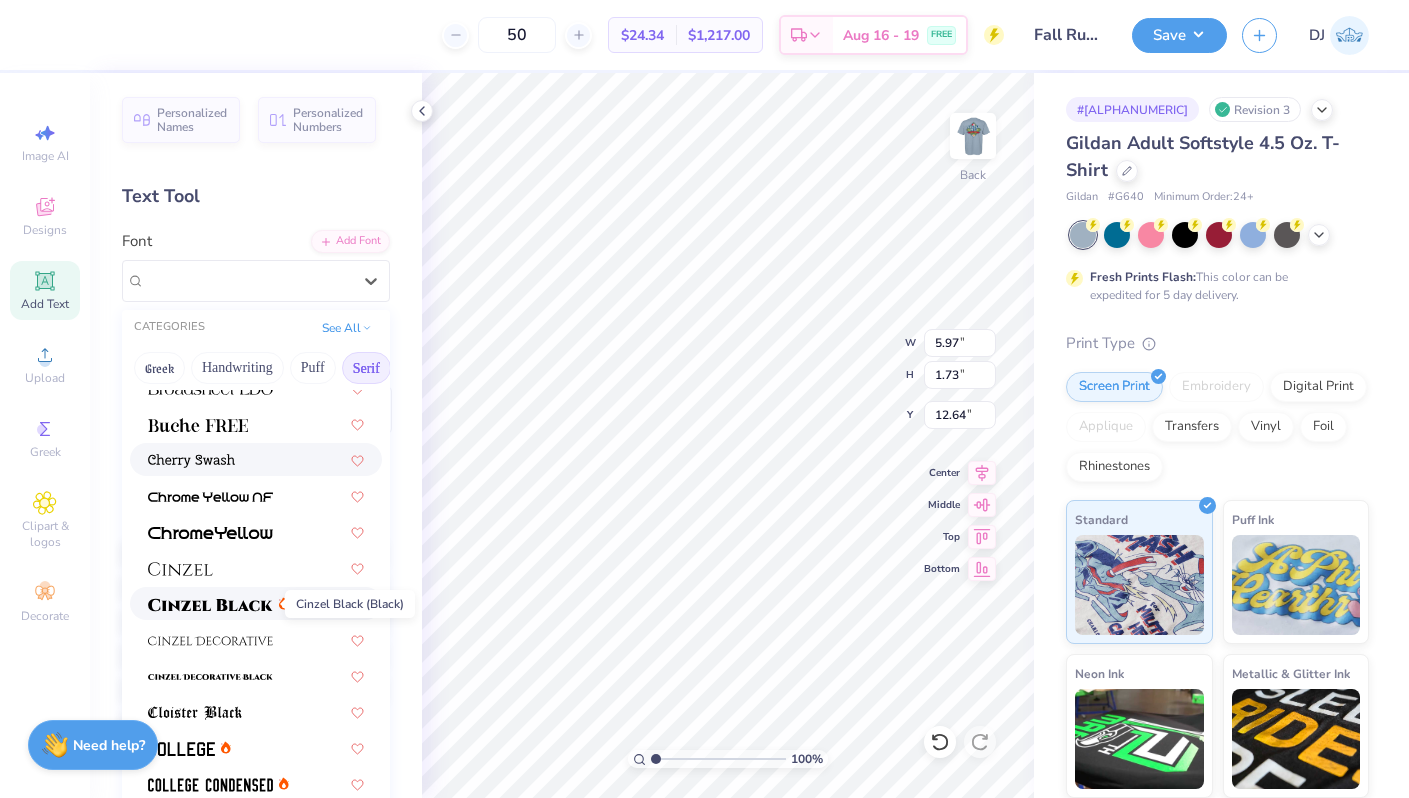 scroll, scrollTop: 268, scrollLeft: 0, axis: vertical 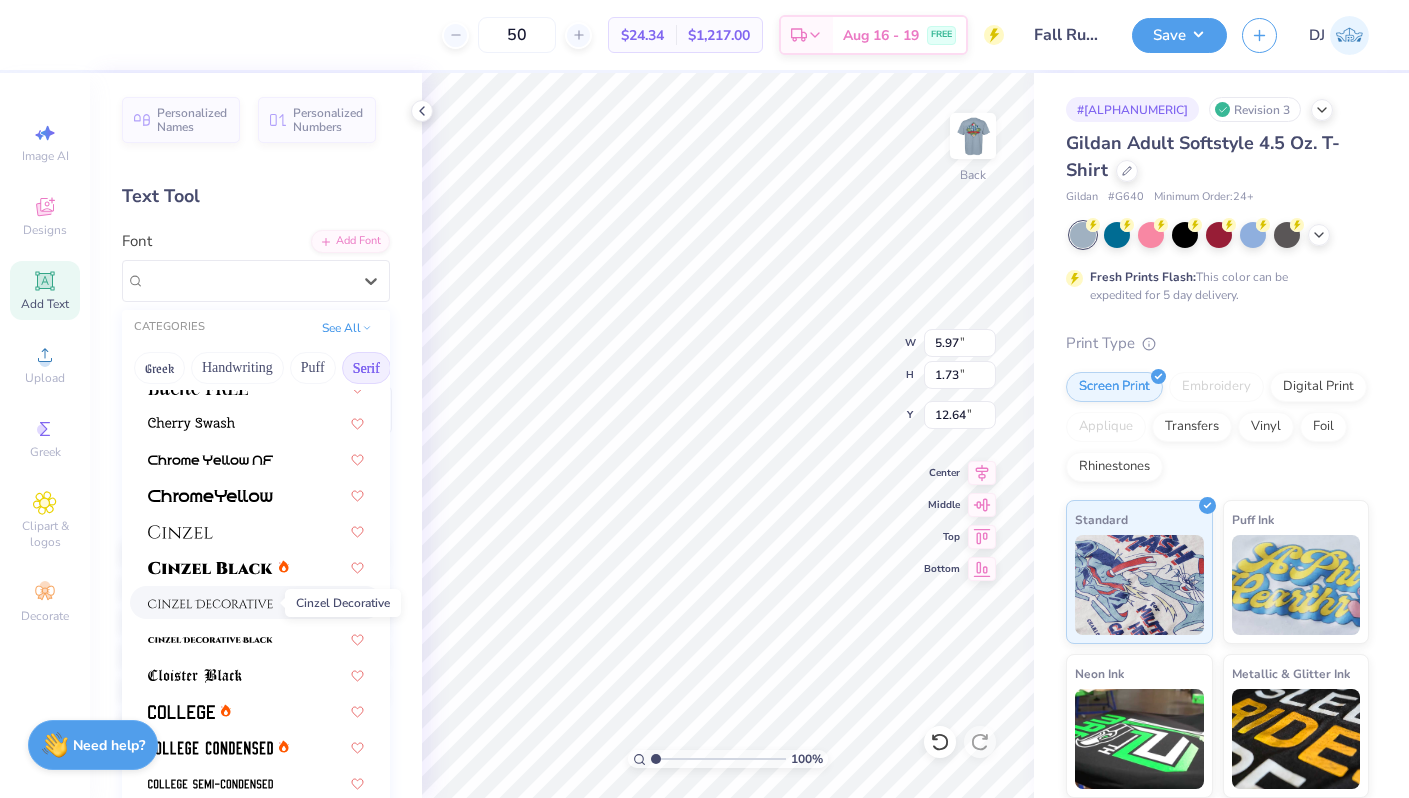 click at bounding box center [210, 604] 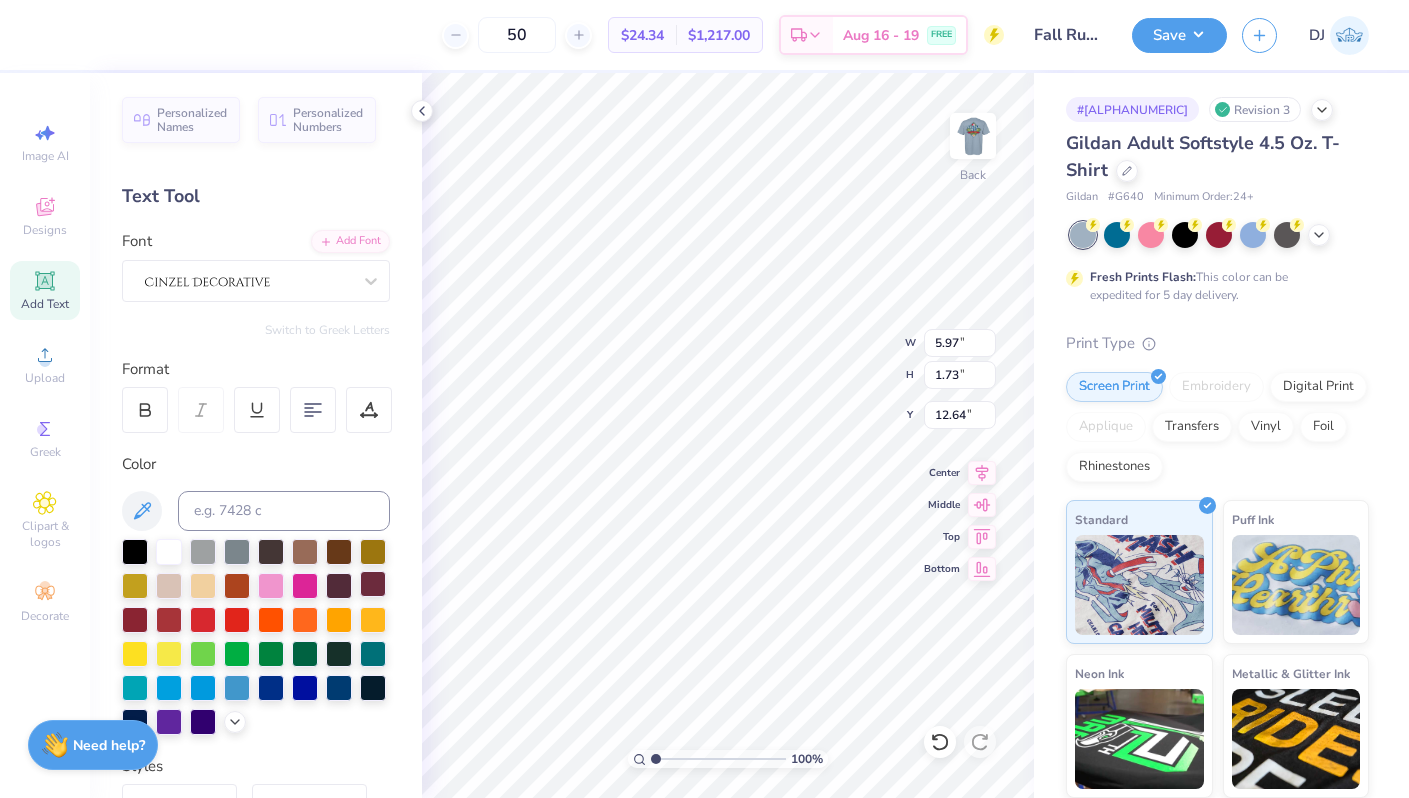 paste on "()" 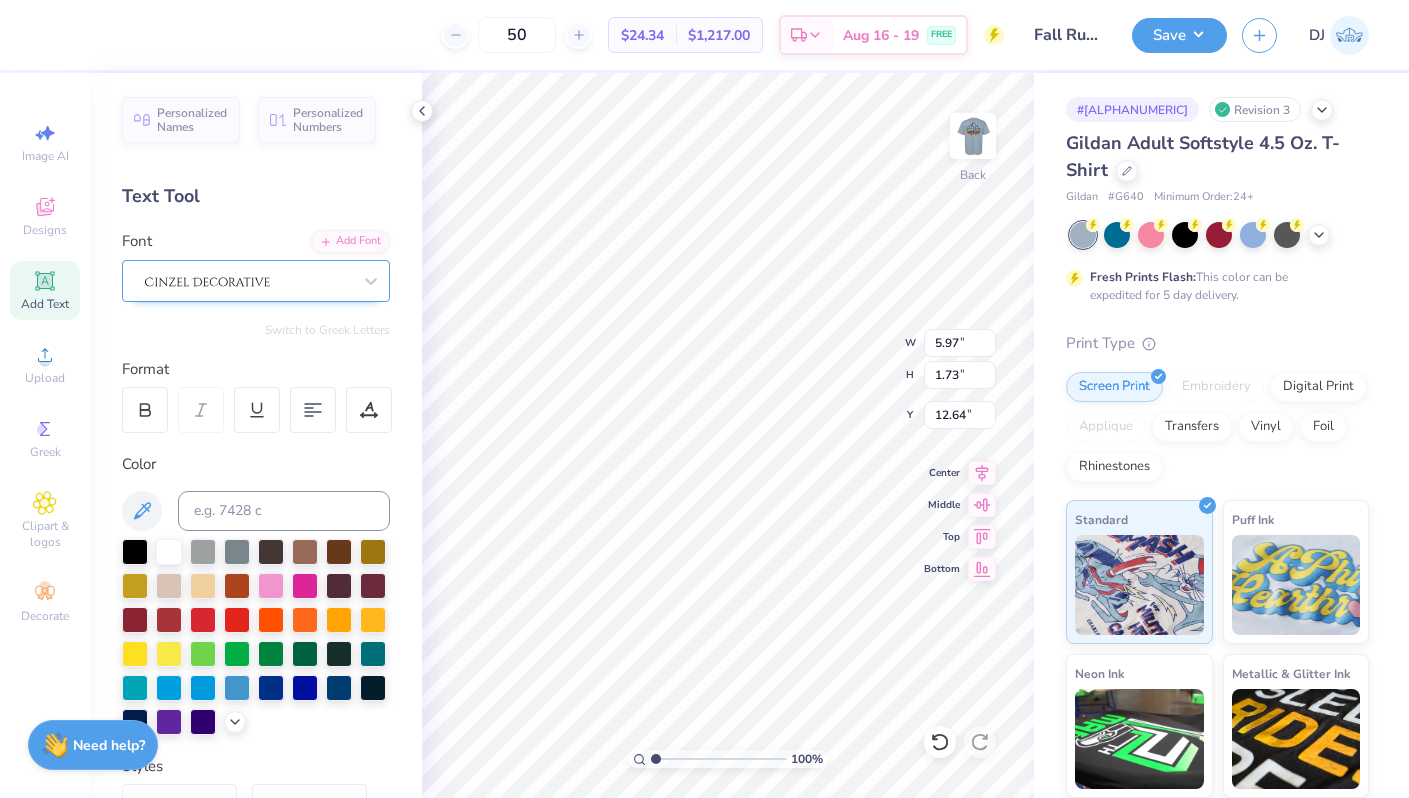 click at bounding box center [248, 280] 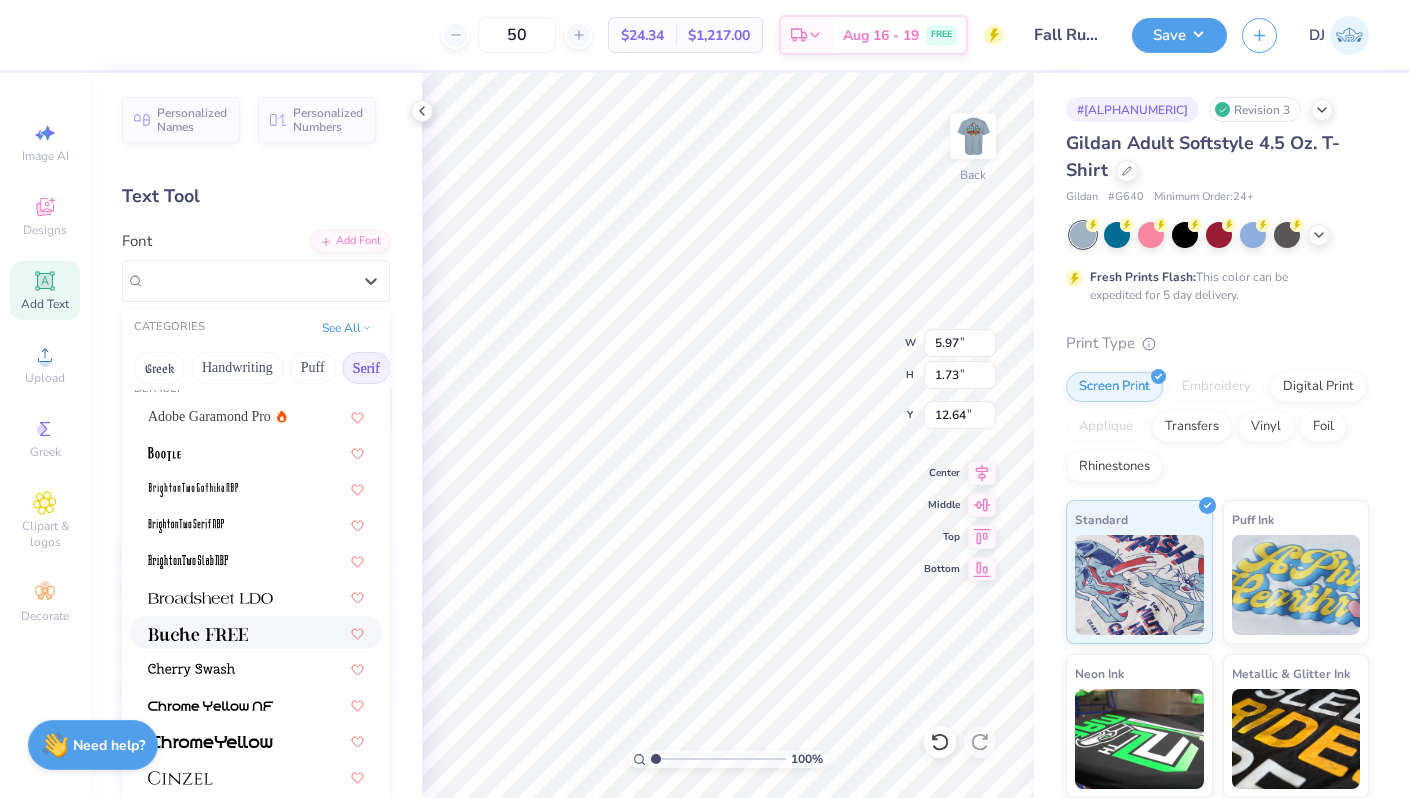 scroll, scrollTop: 26, scrollLeft: 0, axis: vertical 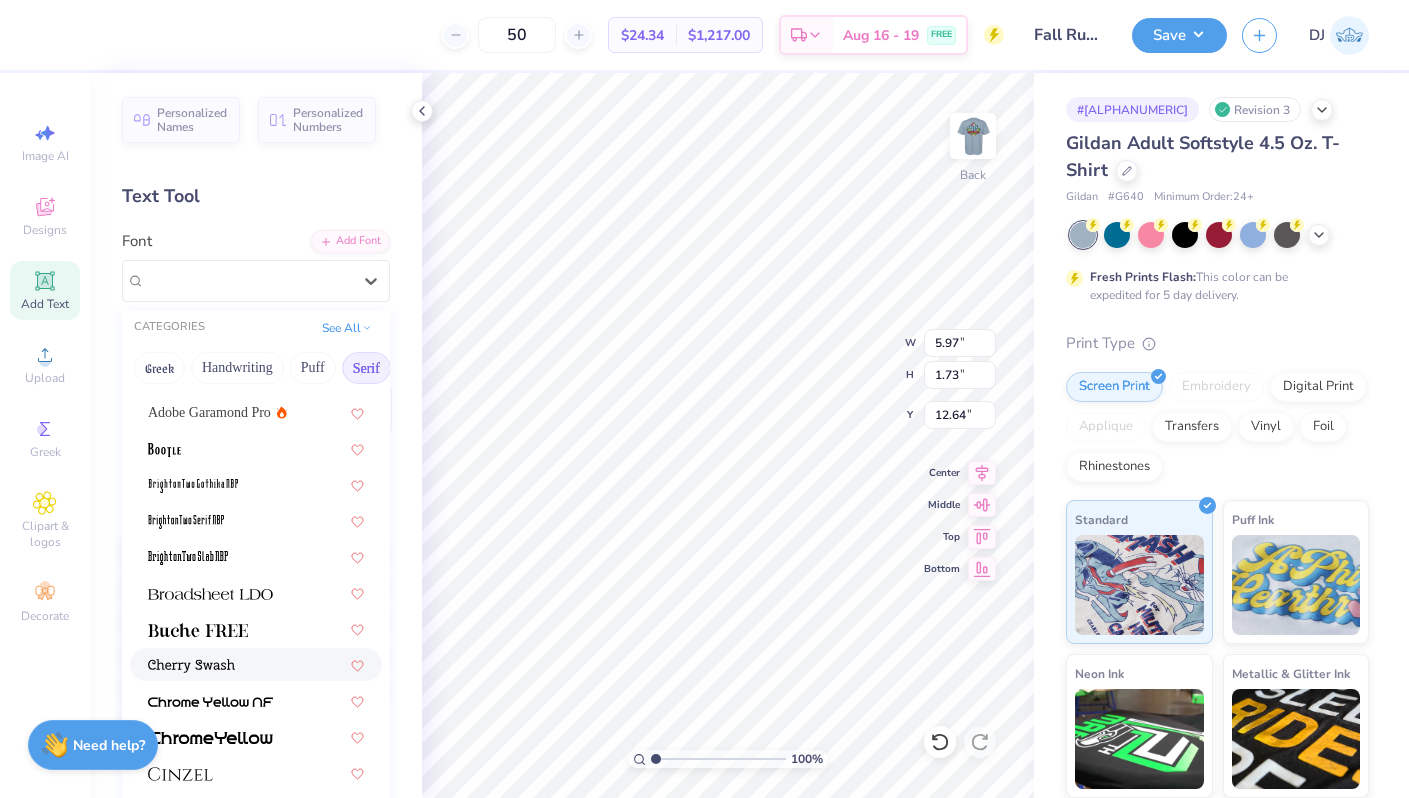 click at bounding box center [256, 664] 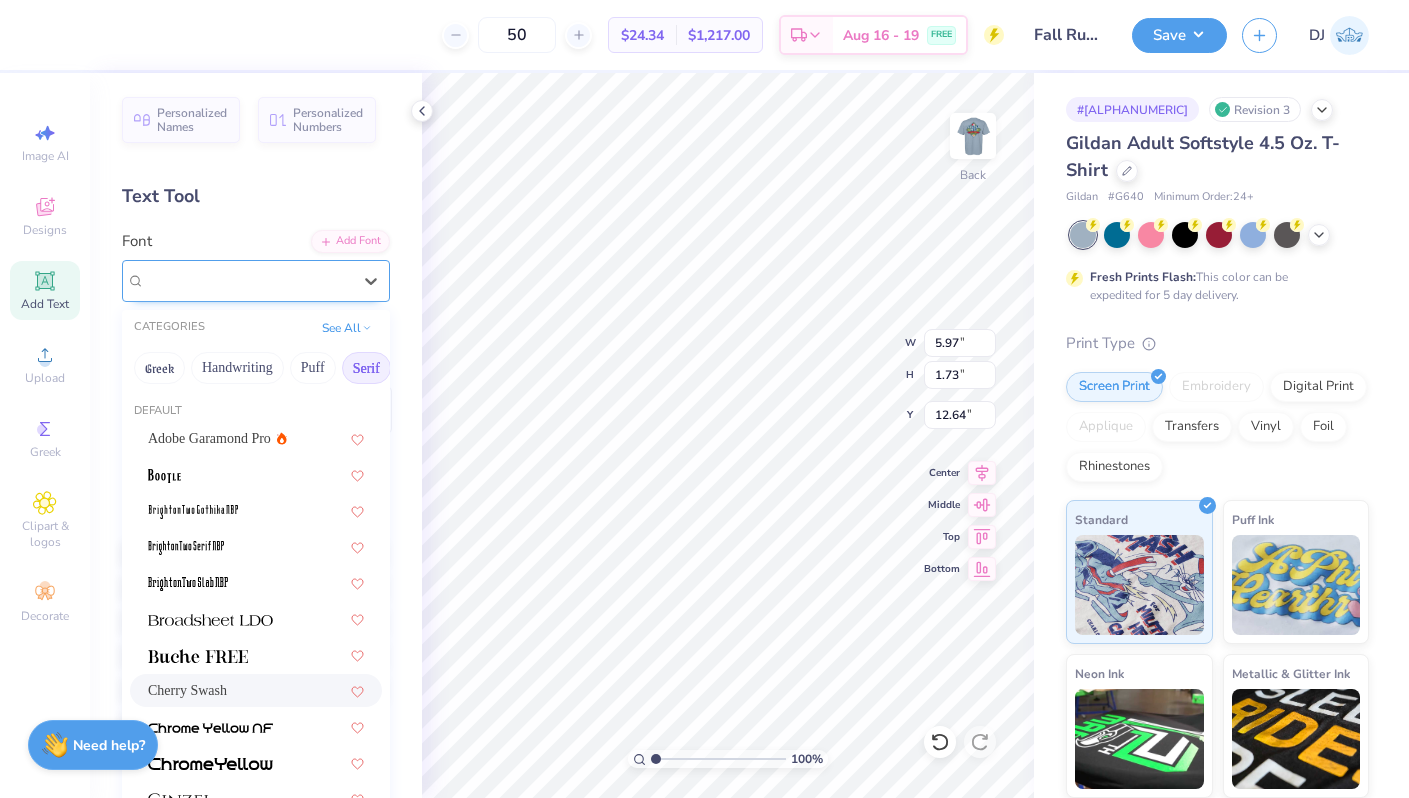 click on "Cherry Swash" at bounding box center [248, 280] 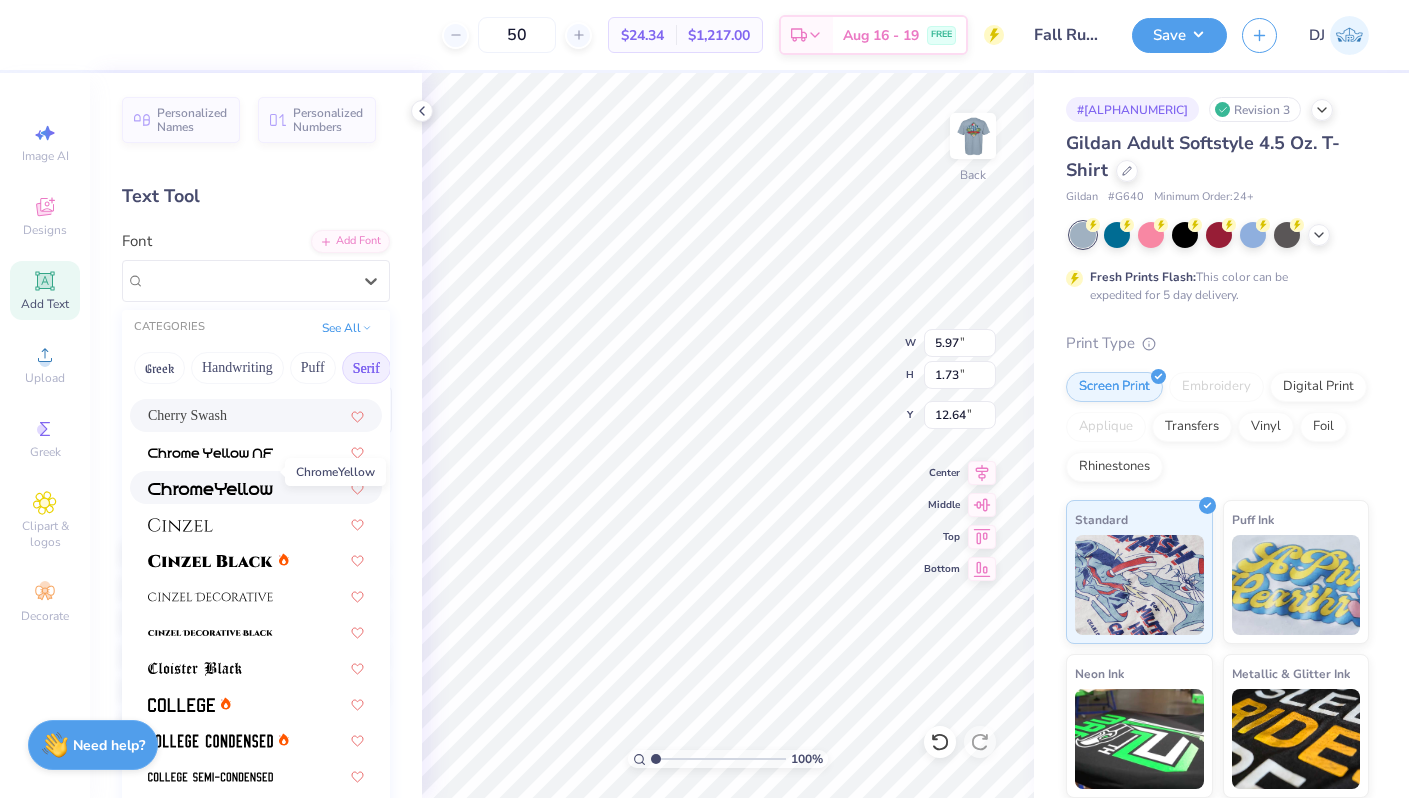 scroll, scrollTop: 291, scrollLeft: 0, axis: vertical 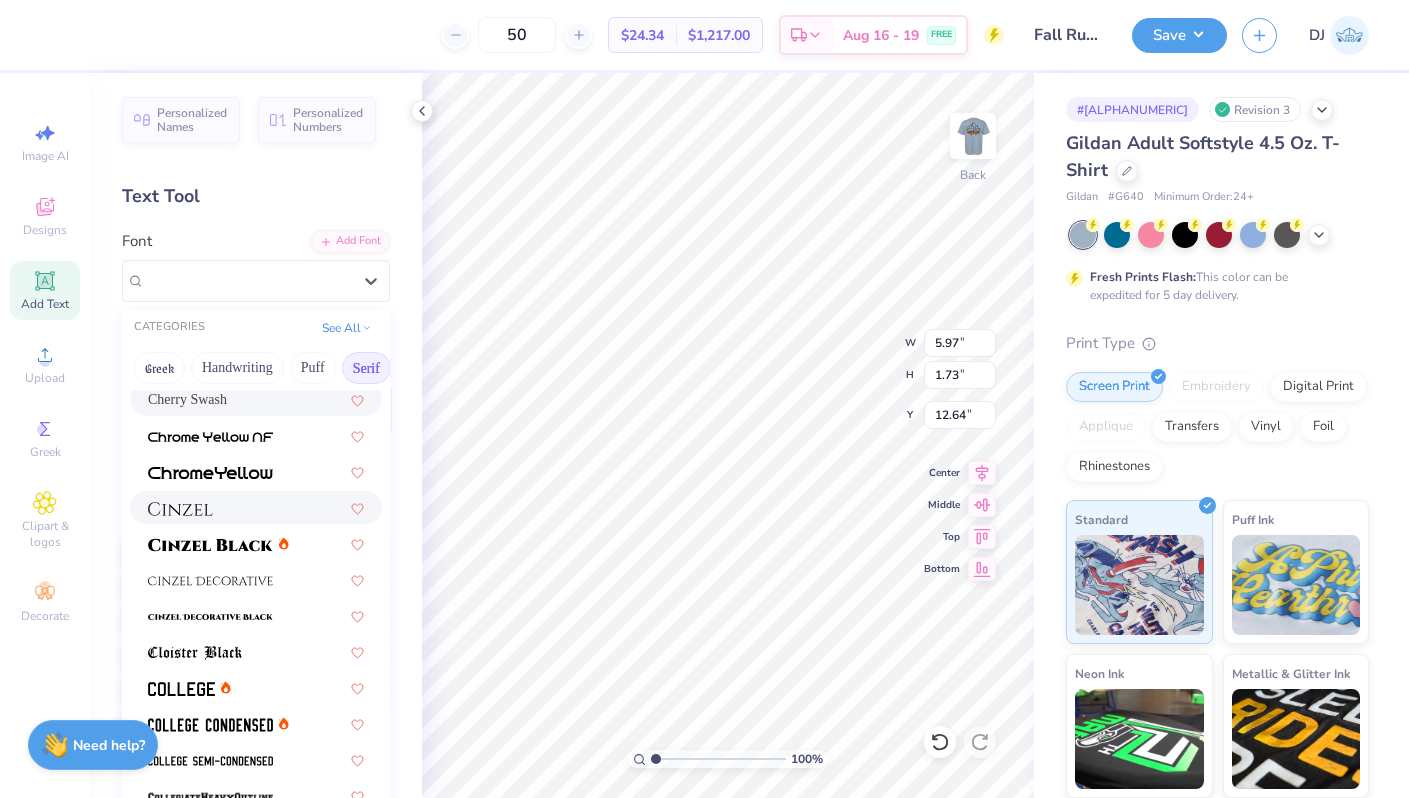 click at bounding box center (256, 507) 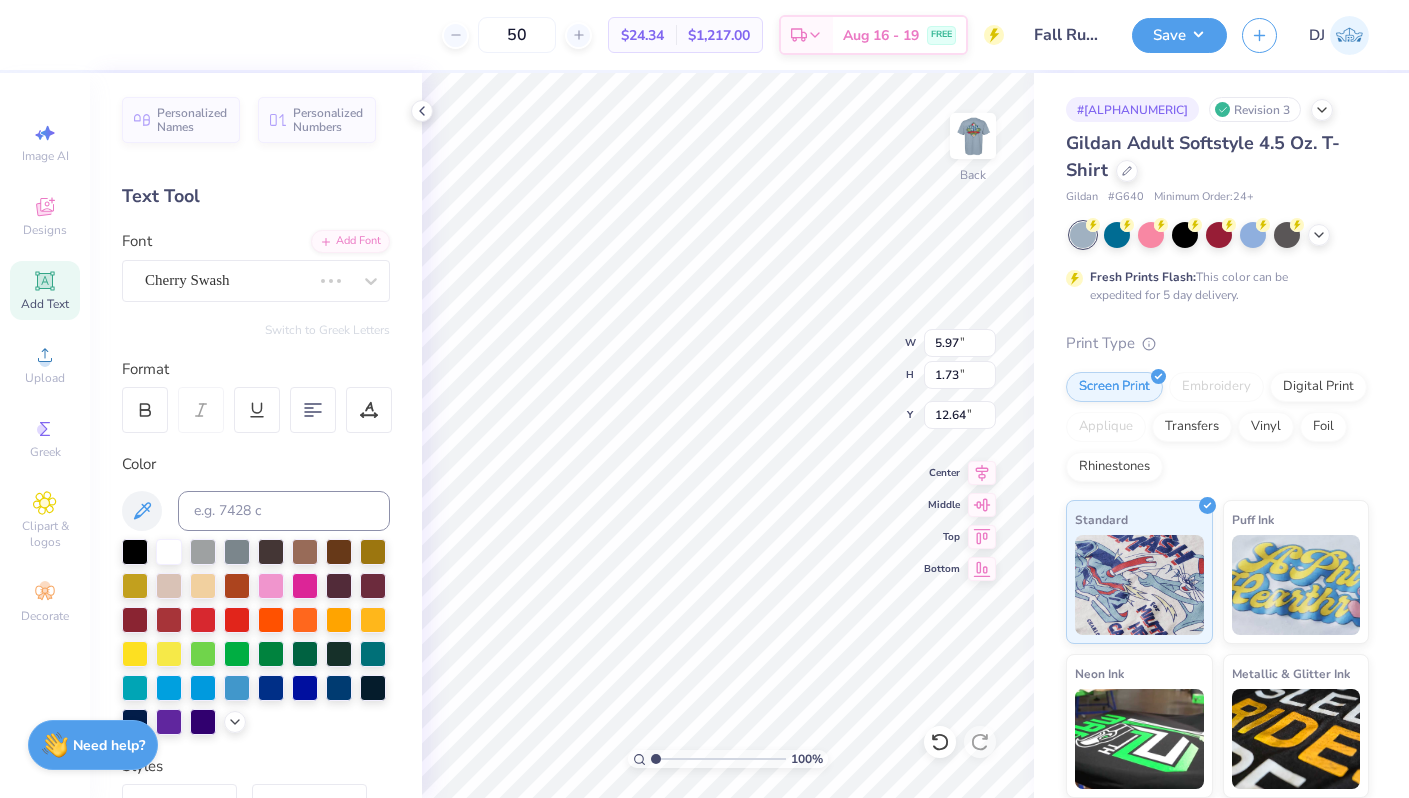 paste on "()" 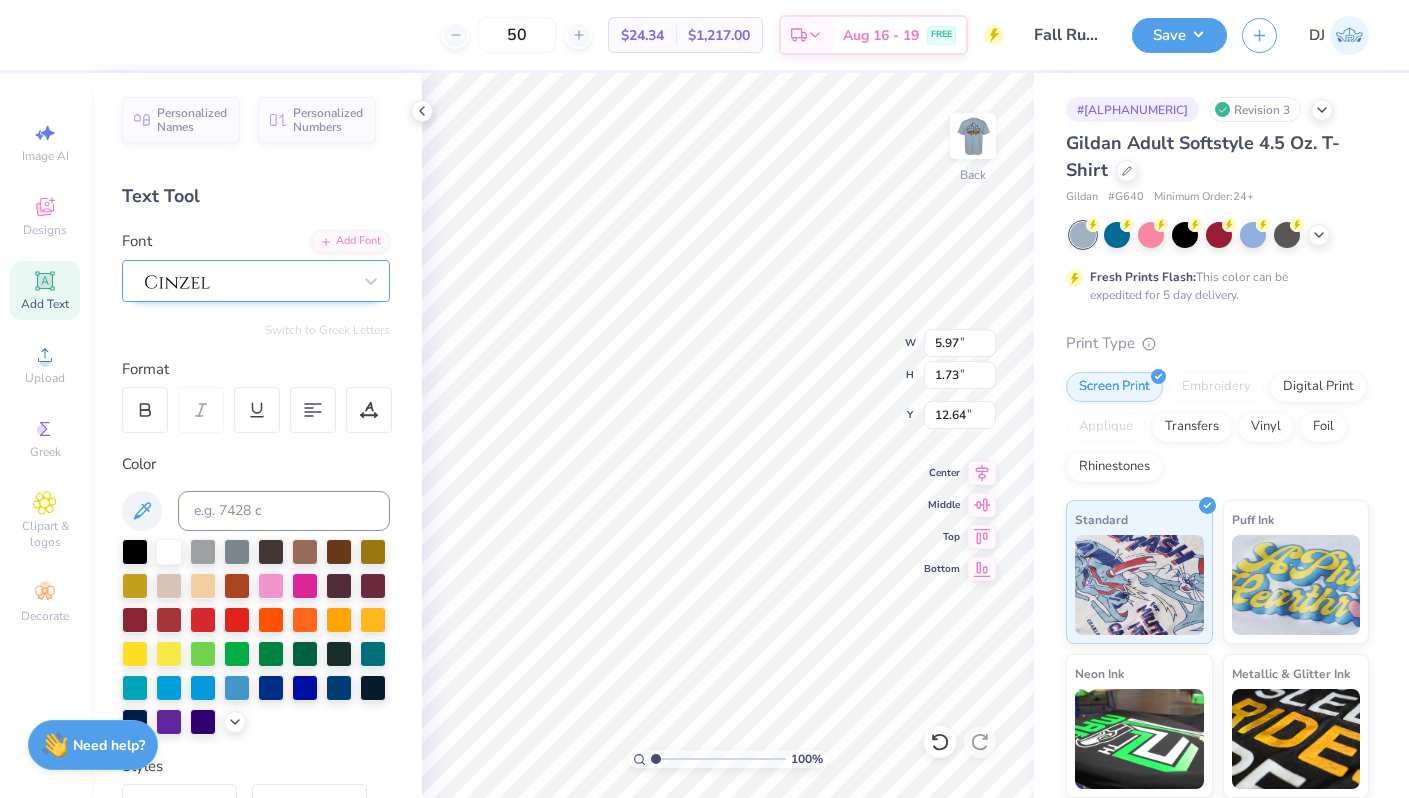 type on "()()" 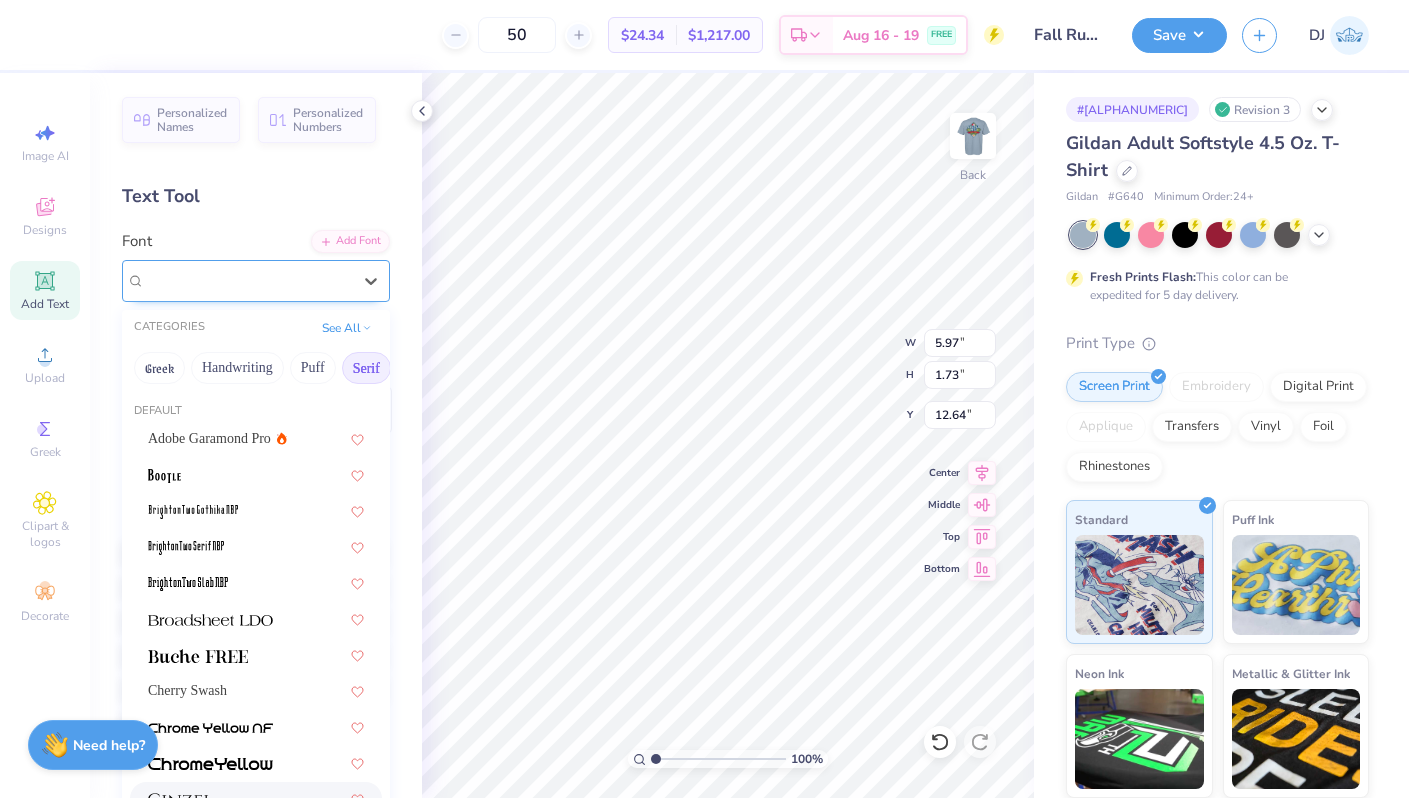click at bounding box center (248, 280) 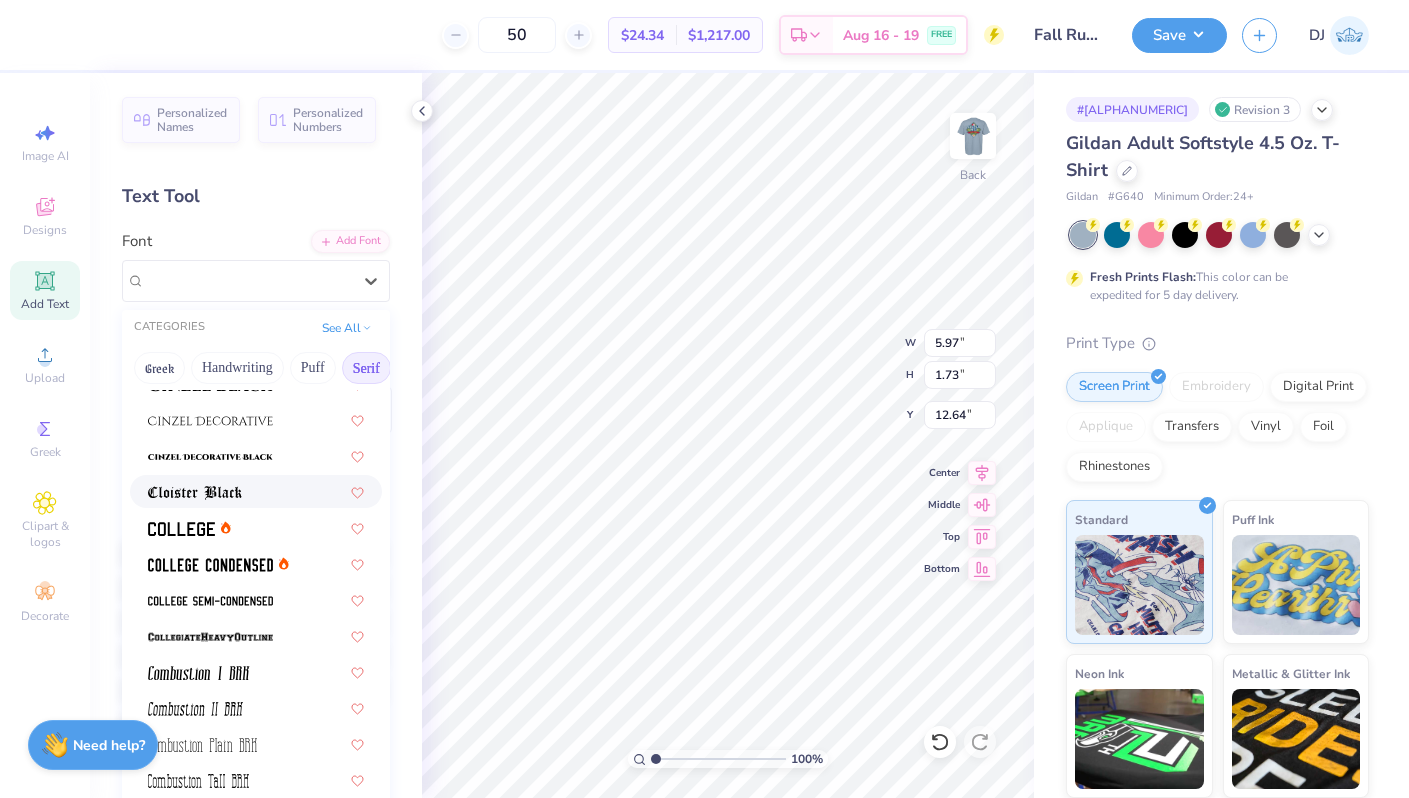 scroll, scrollTop: 455, scrollLeft: 0, axis: vertical 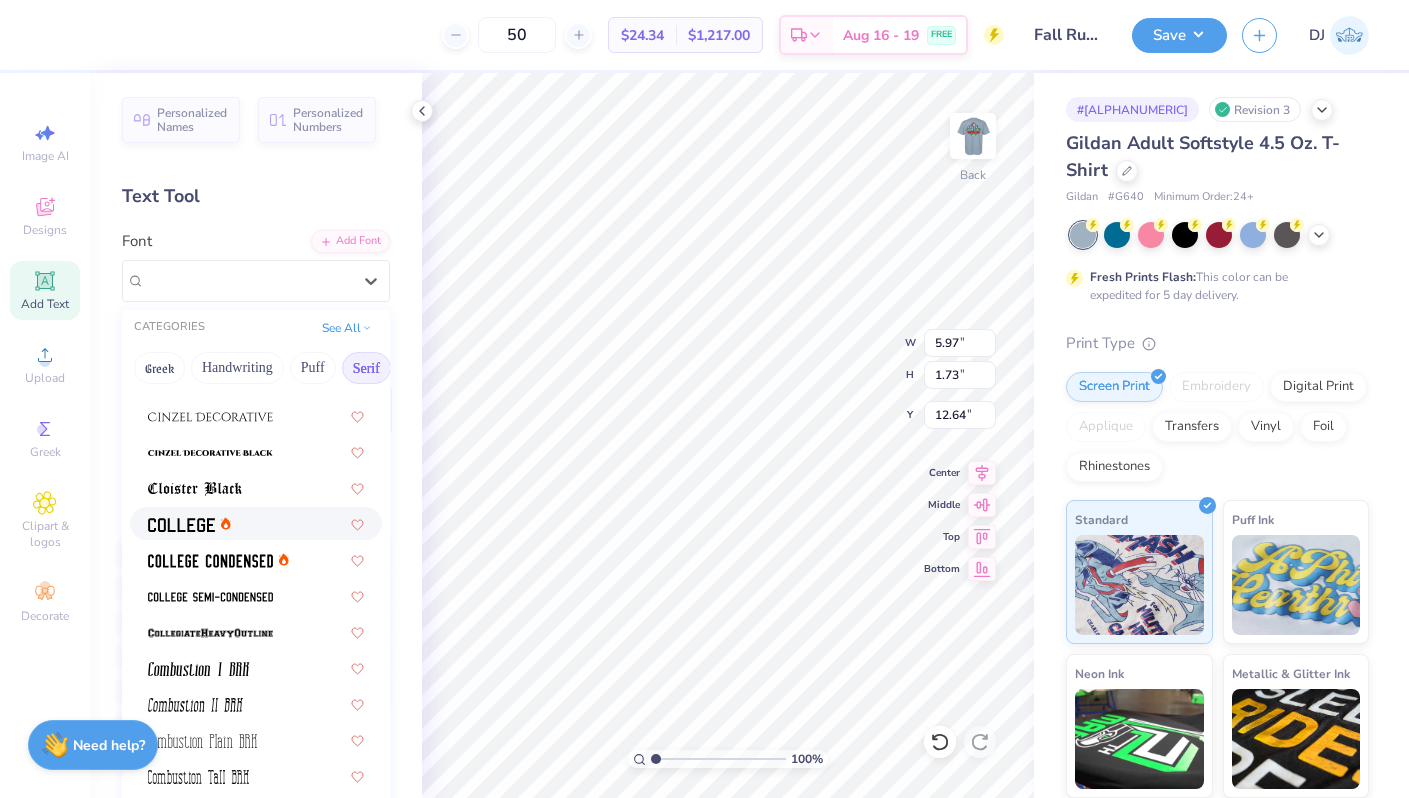 click at bounding box center [256, 523] 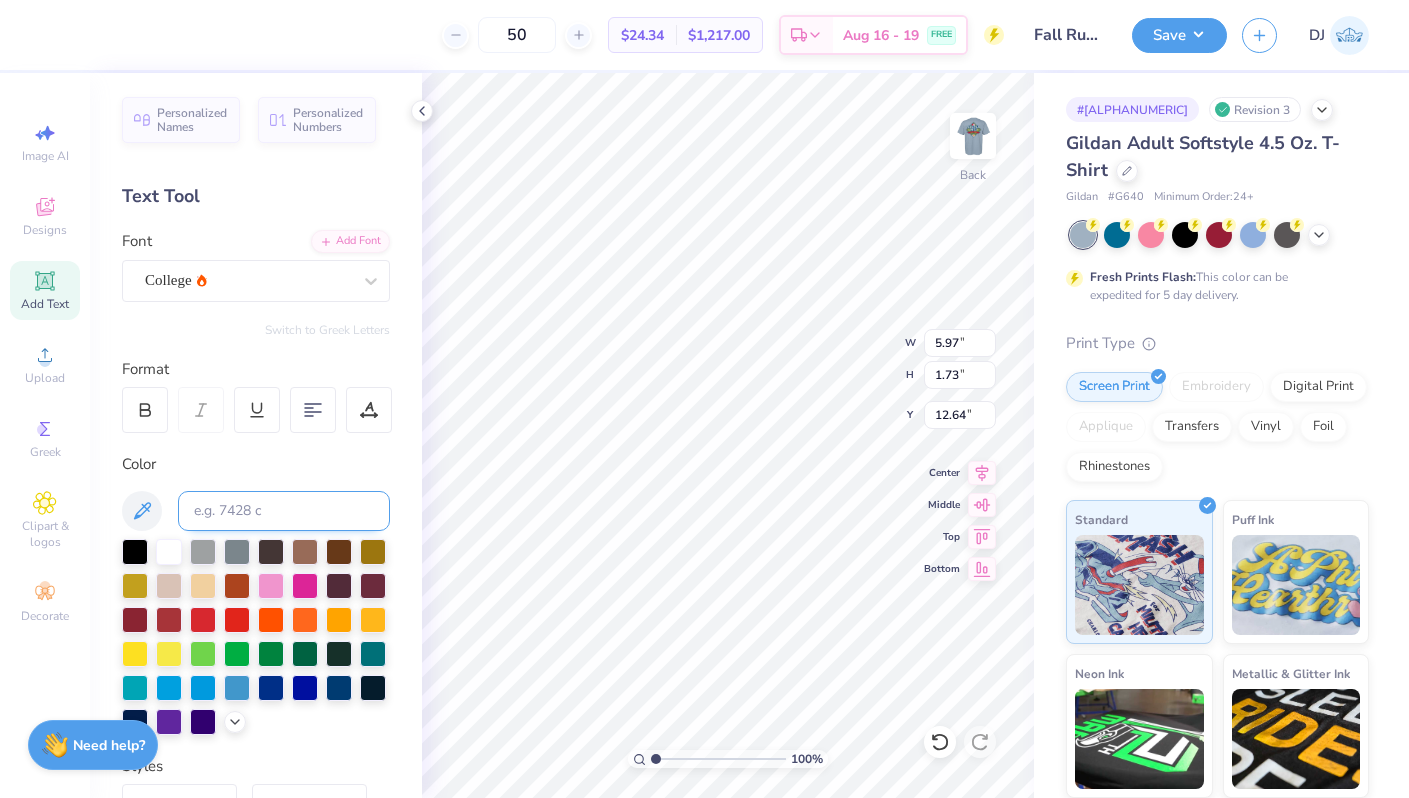 paste 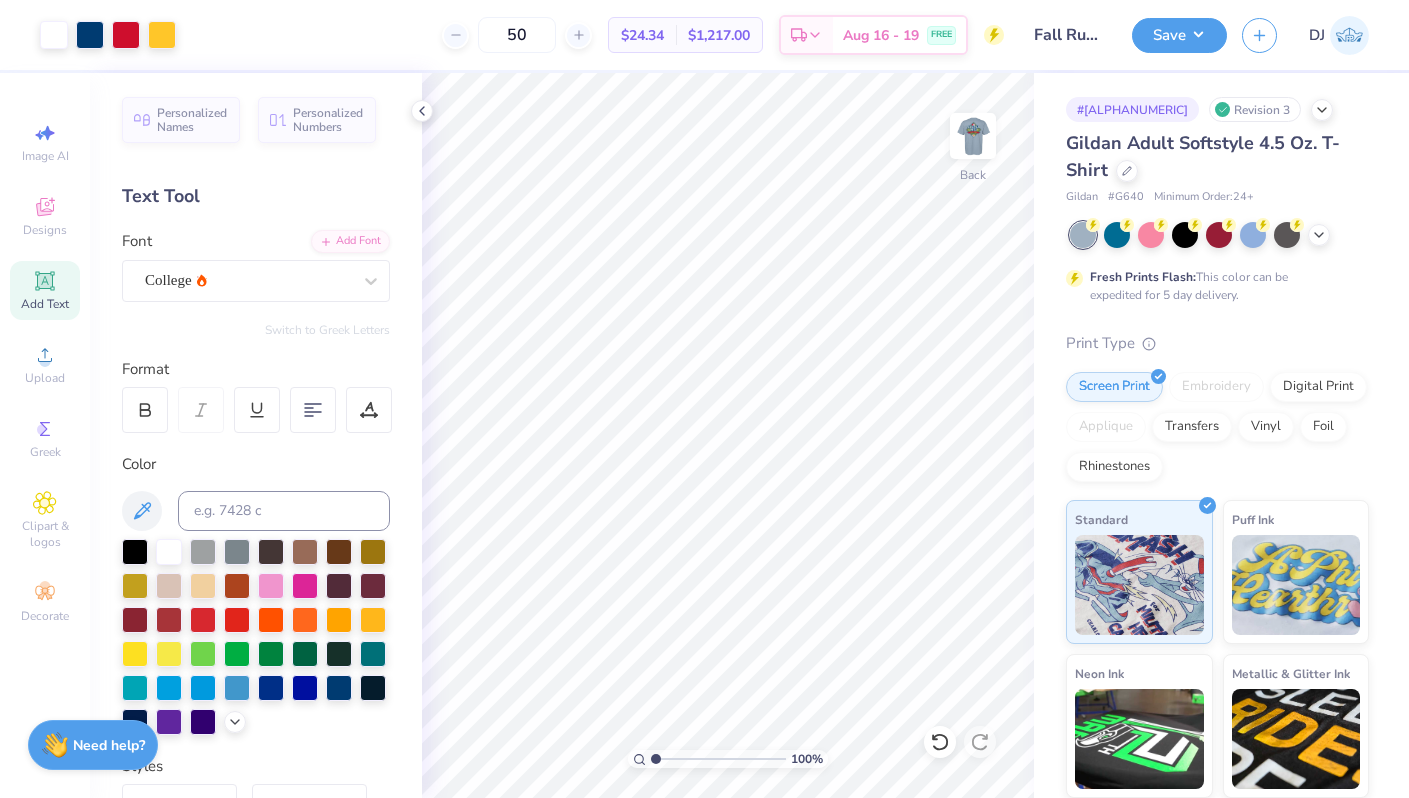 click 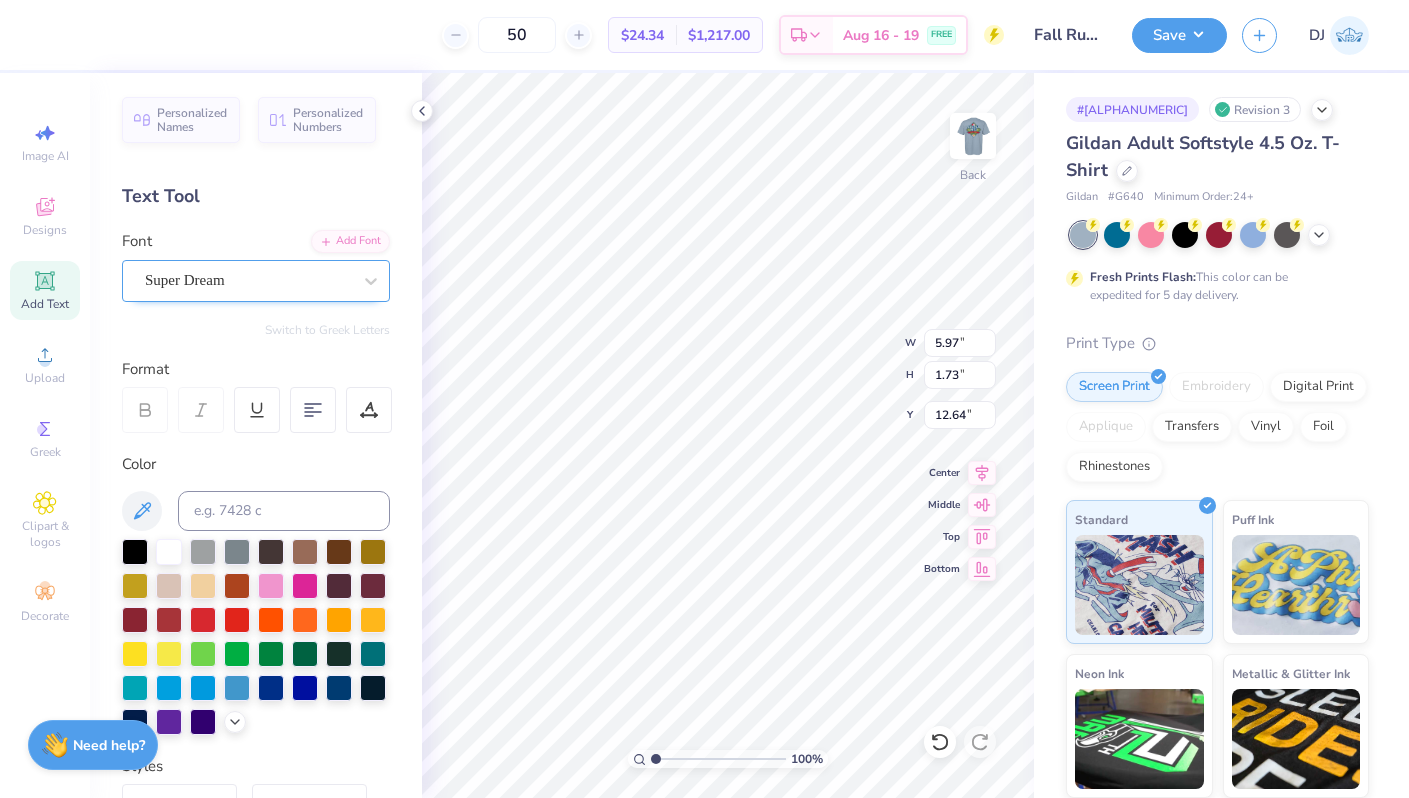 click on "Super Dream" at bounding box center [248, 280] 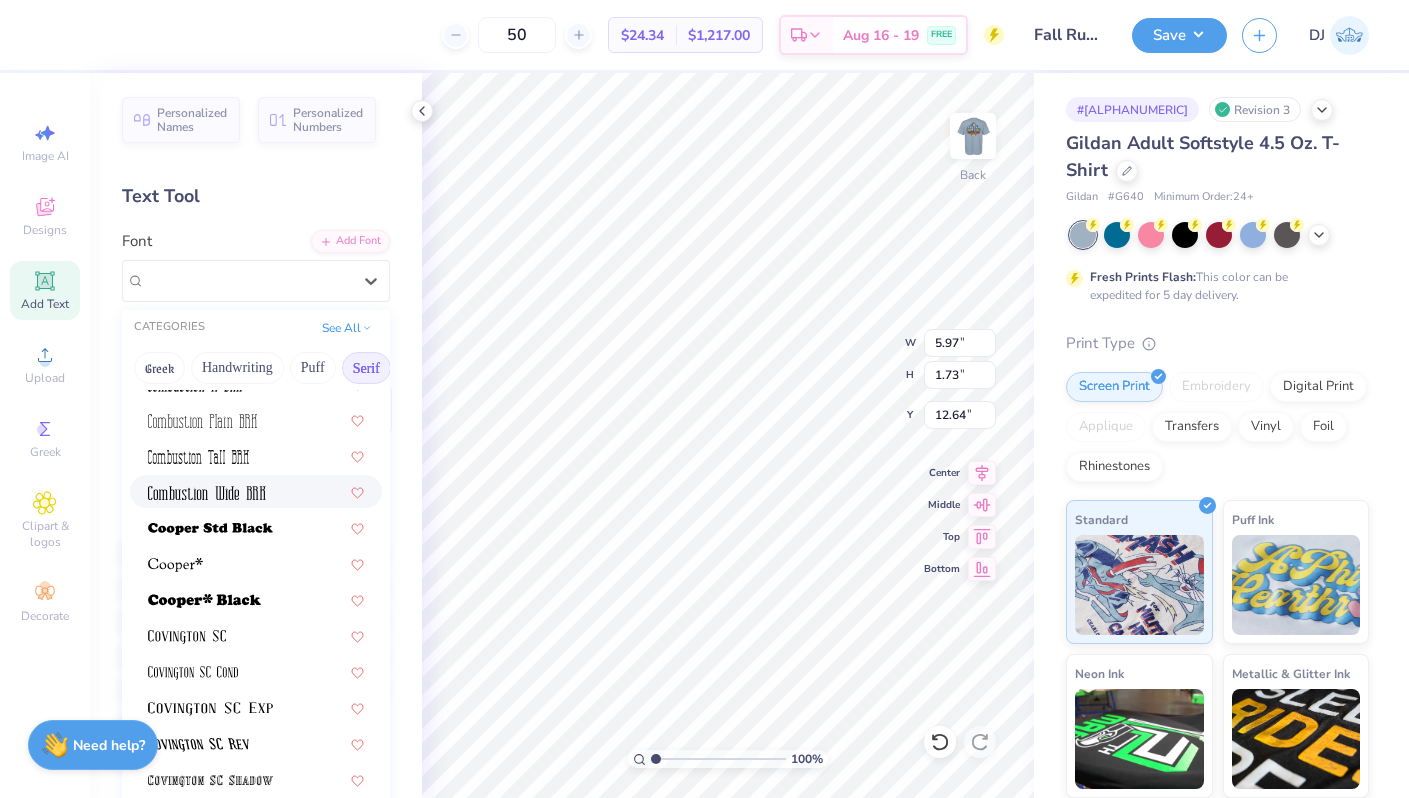 scroll, scrollTop: 811, scrollLeft: 0, axis: vertical 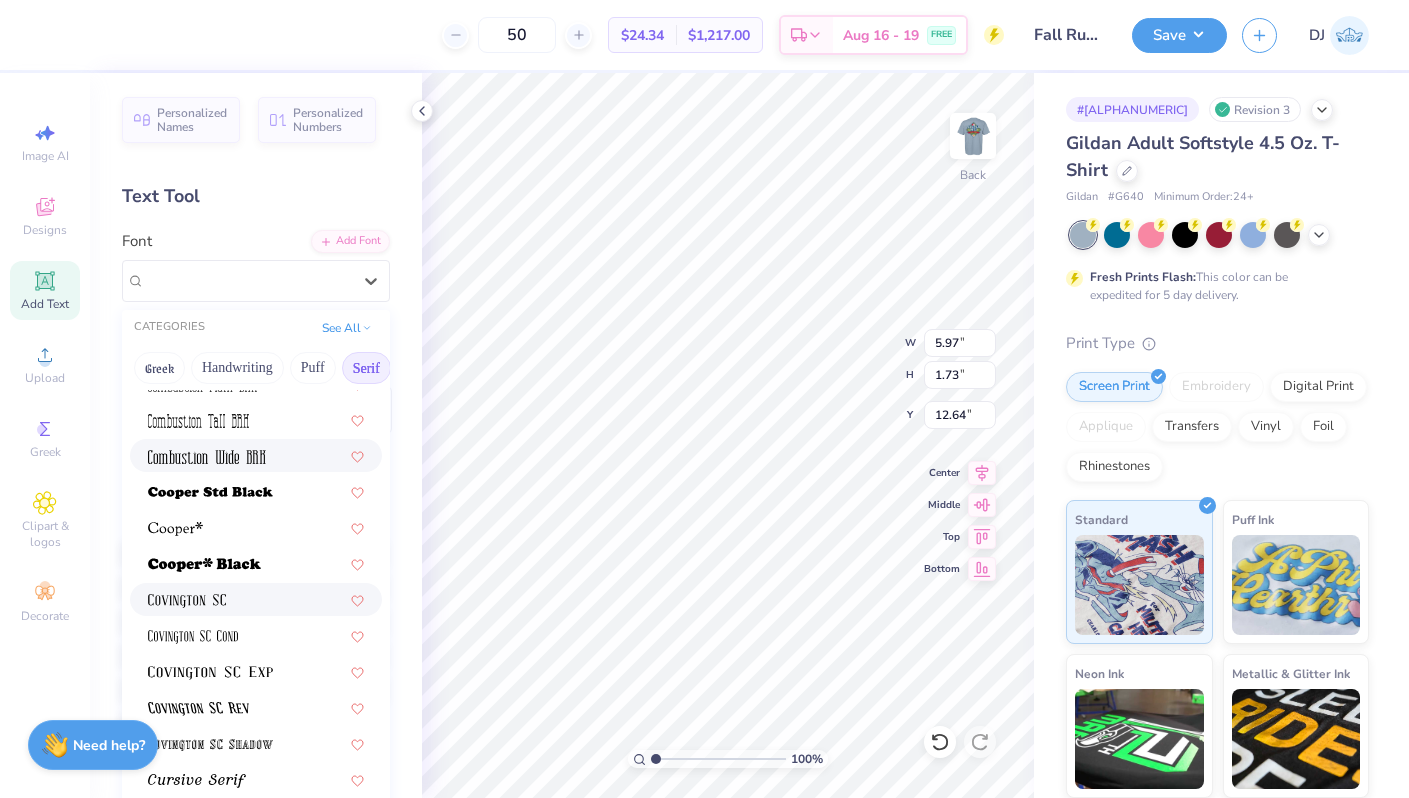 click at bounding box center (256, 599) 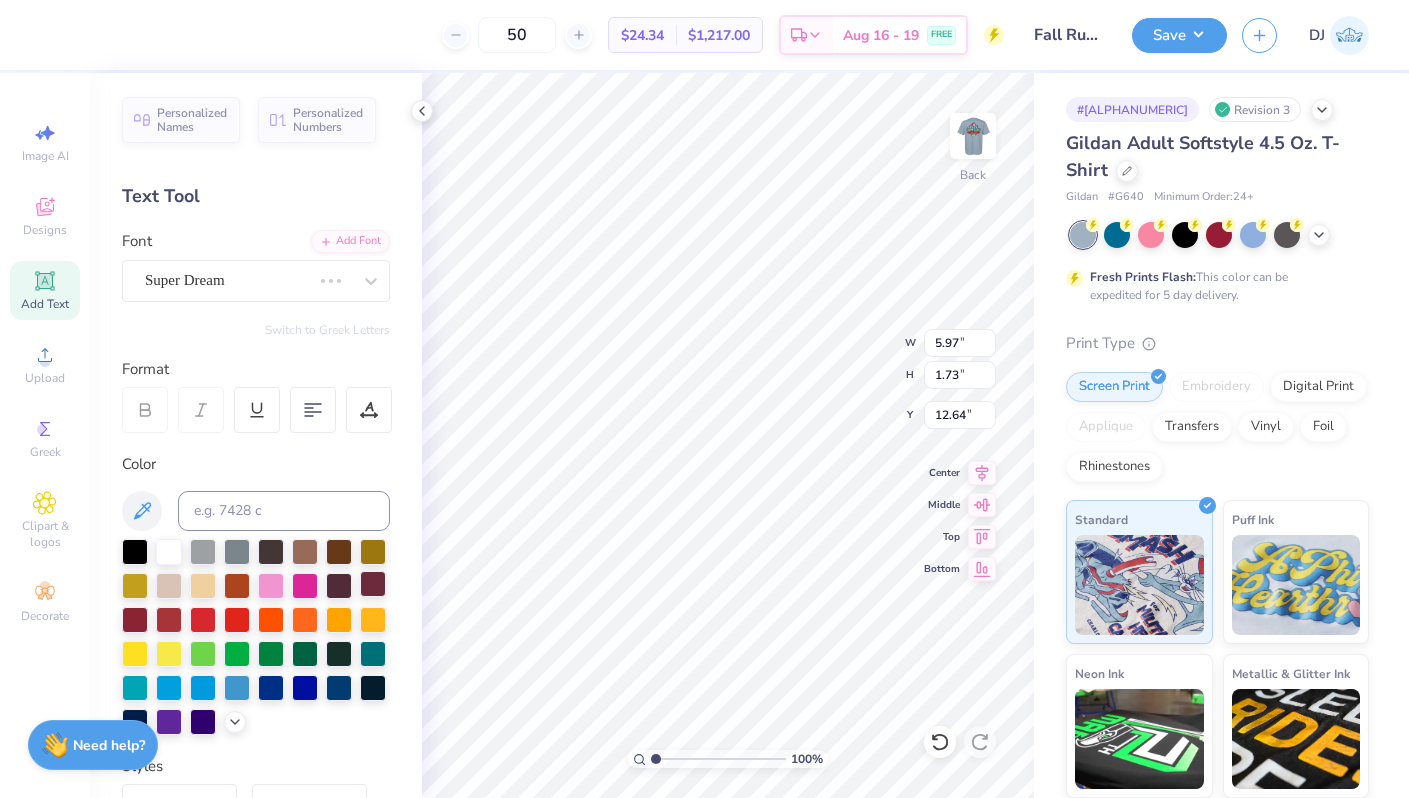 type on "4.40" 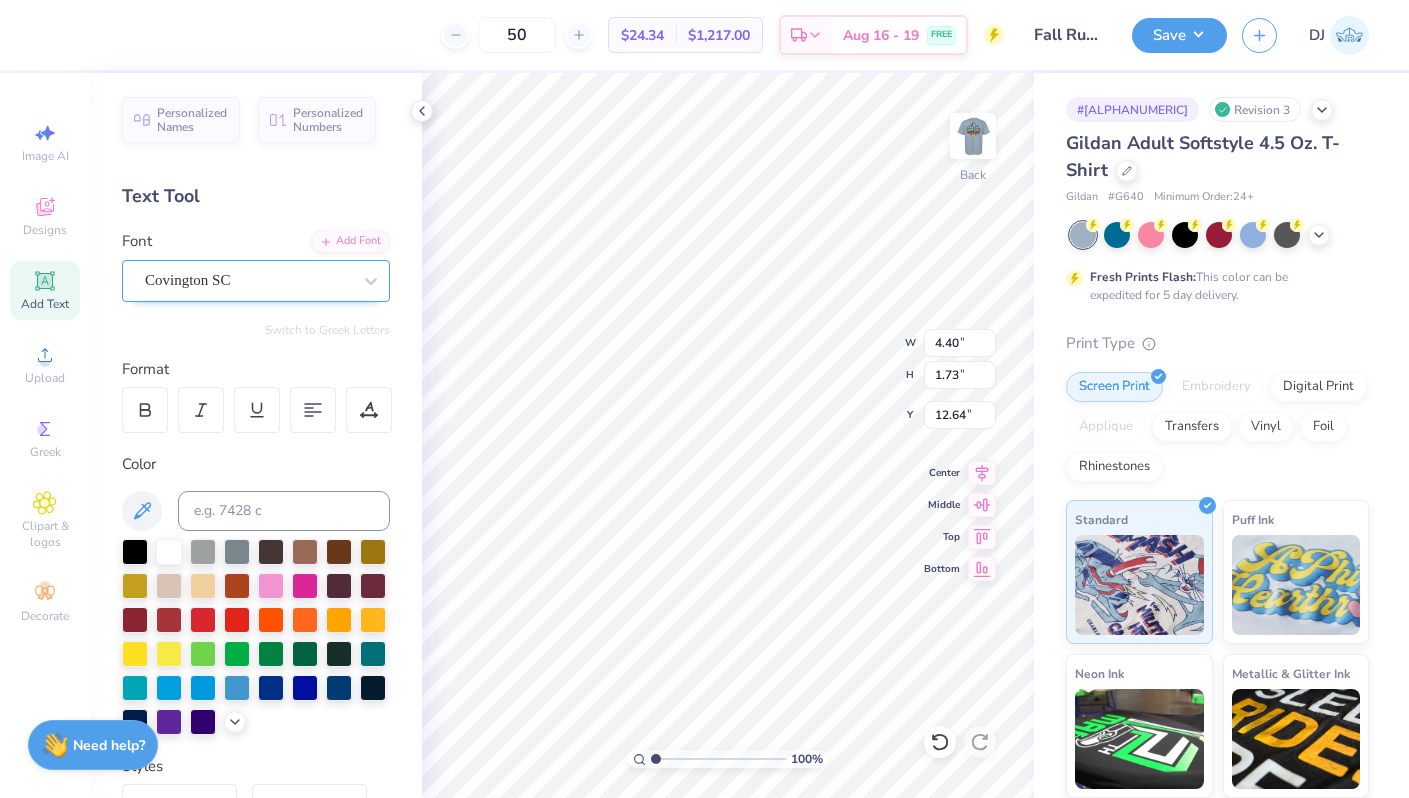 type on "()" 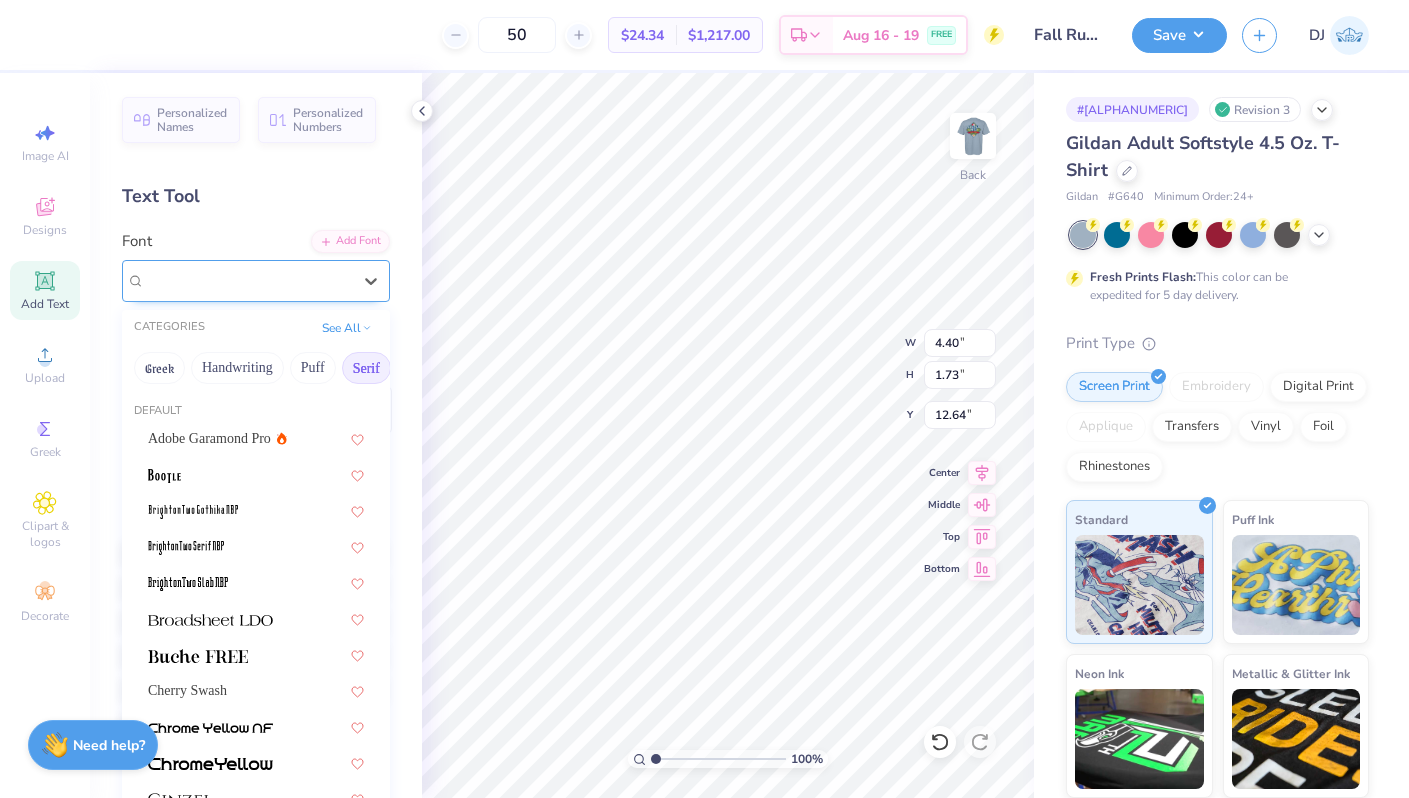 click on "Covington SC" at bounding box center (256, 281) 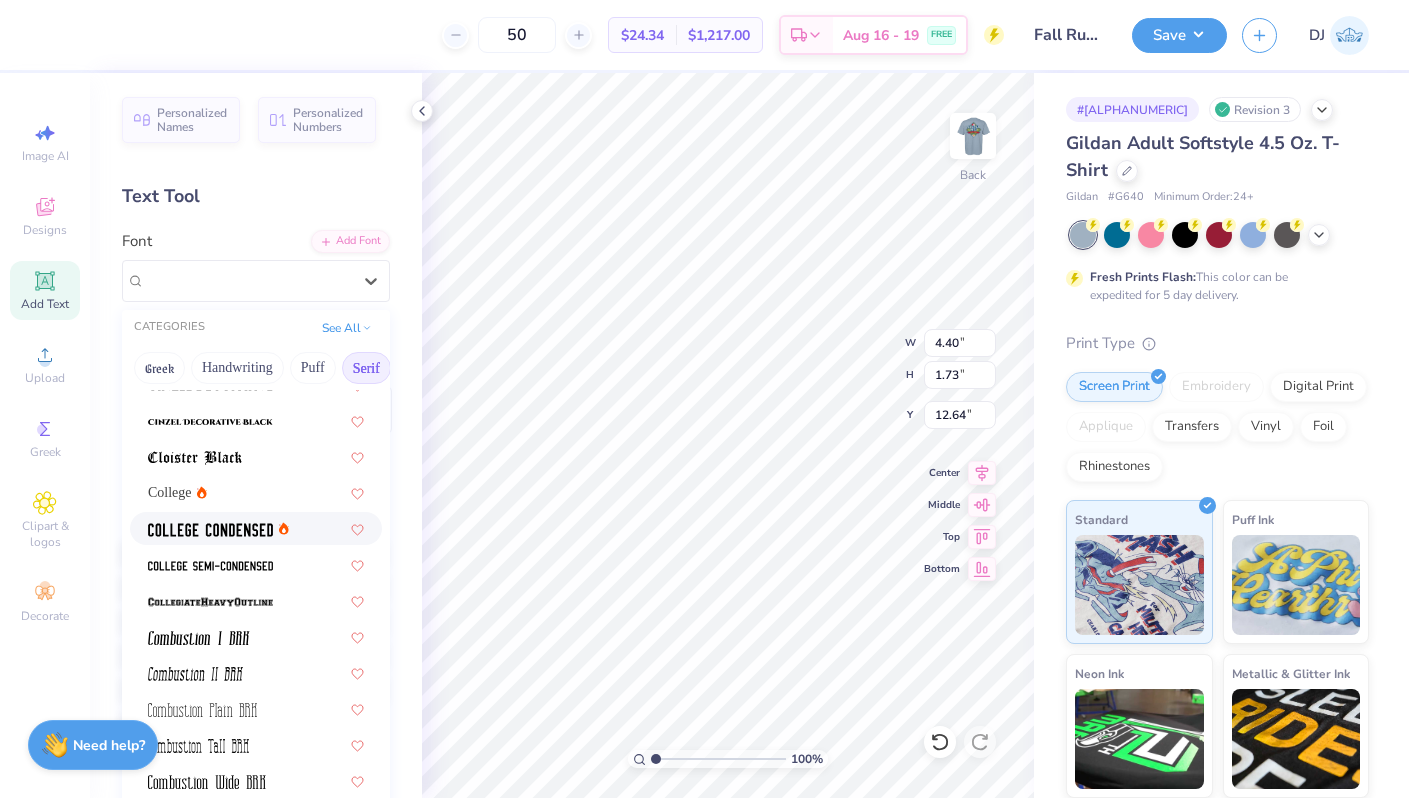 scroll, scrollTop: 518, scrollLeft: 0, axis: vertical 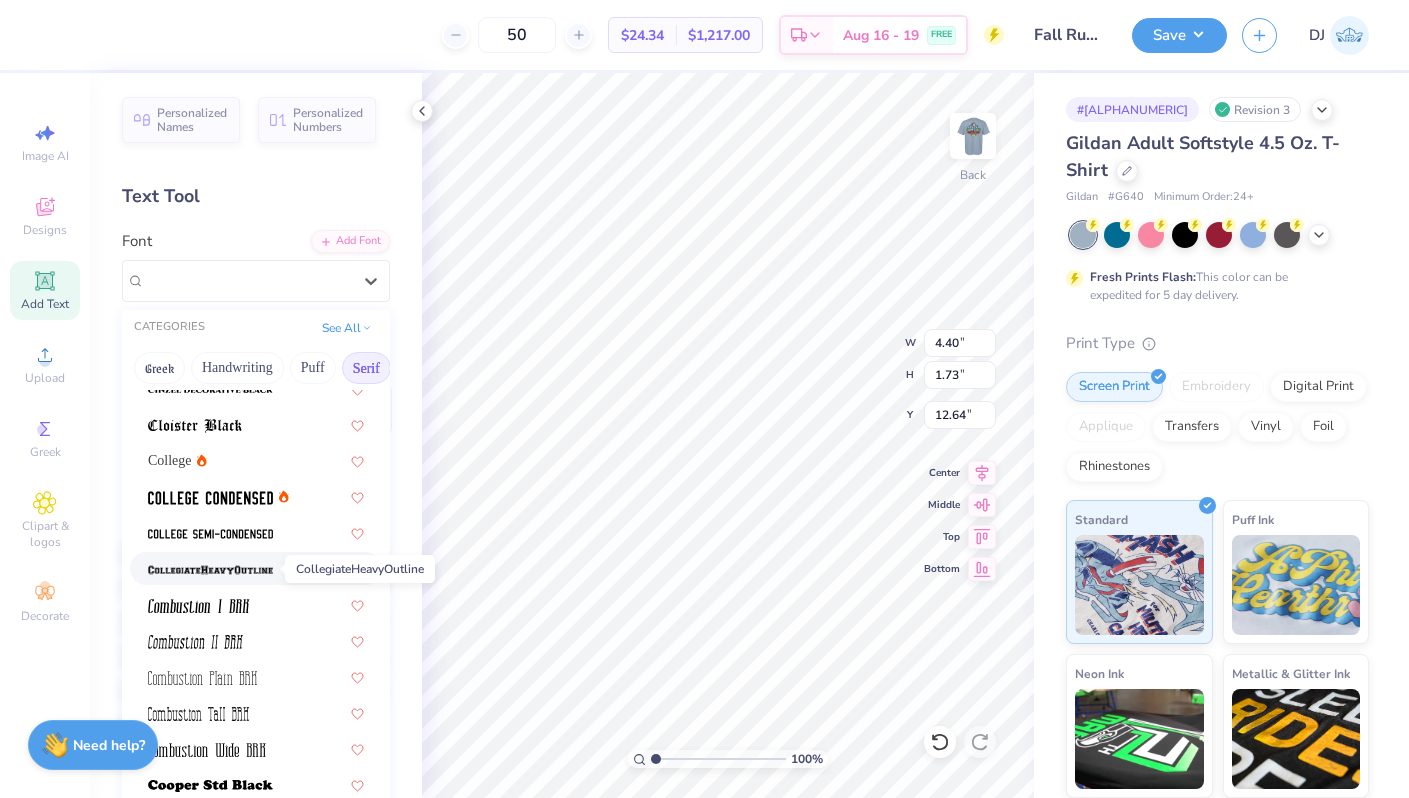 click at bounding box center (210, 570) 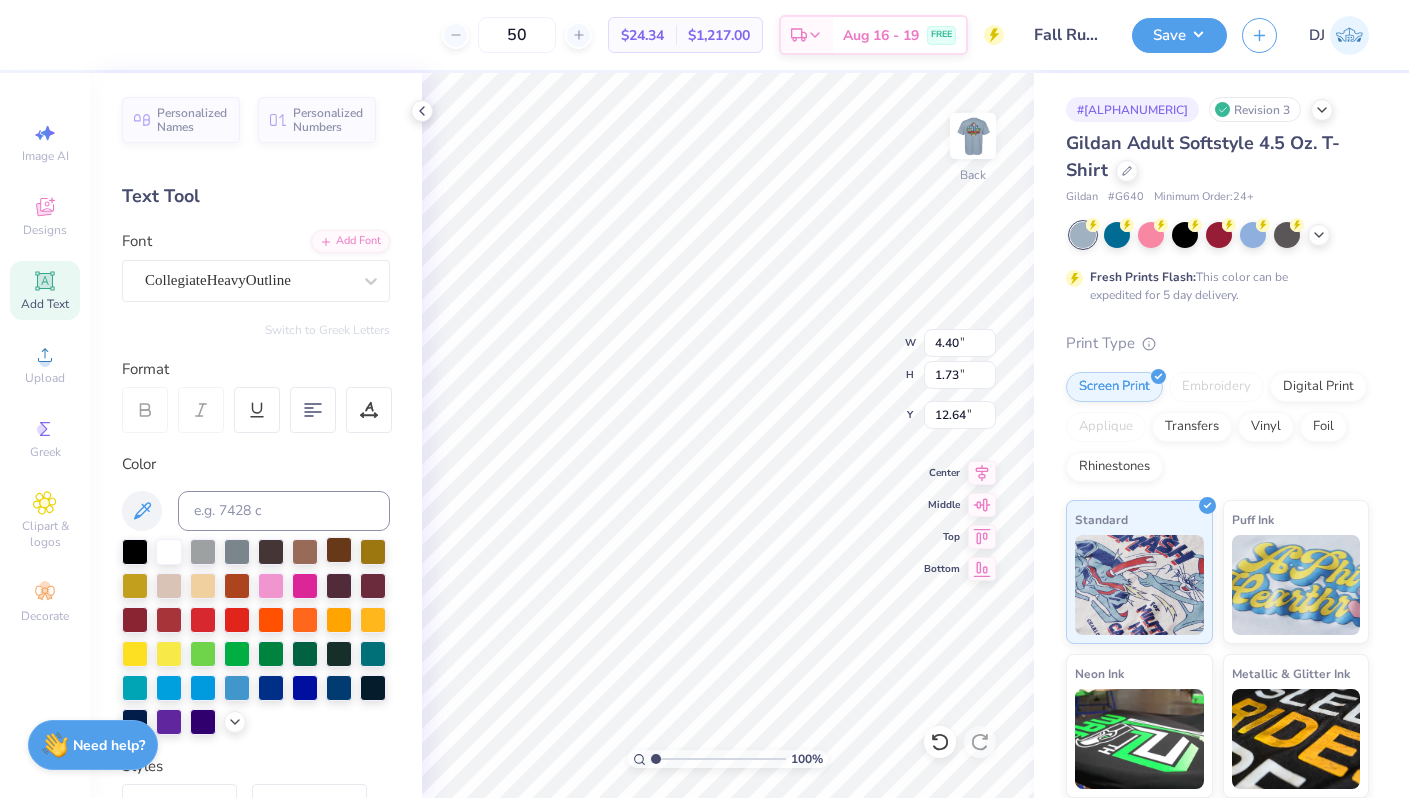 paste 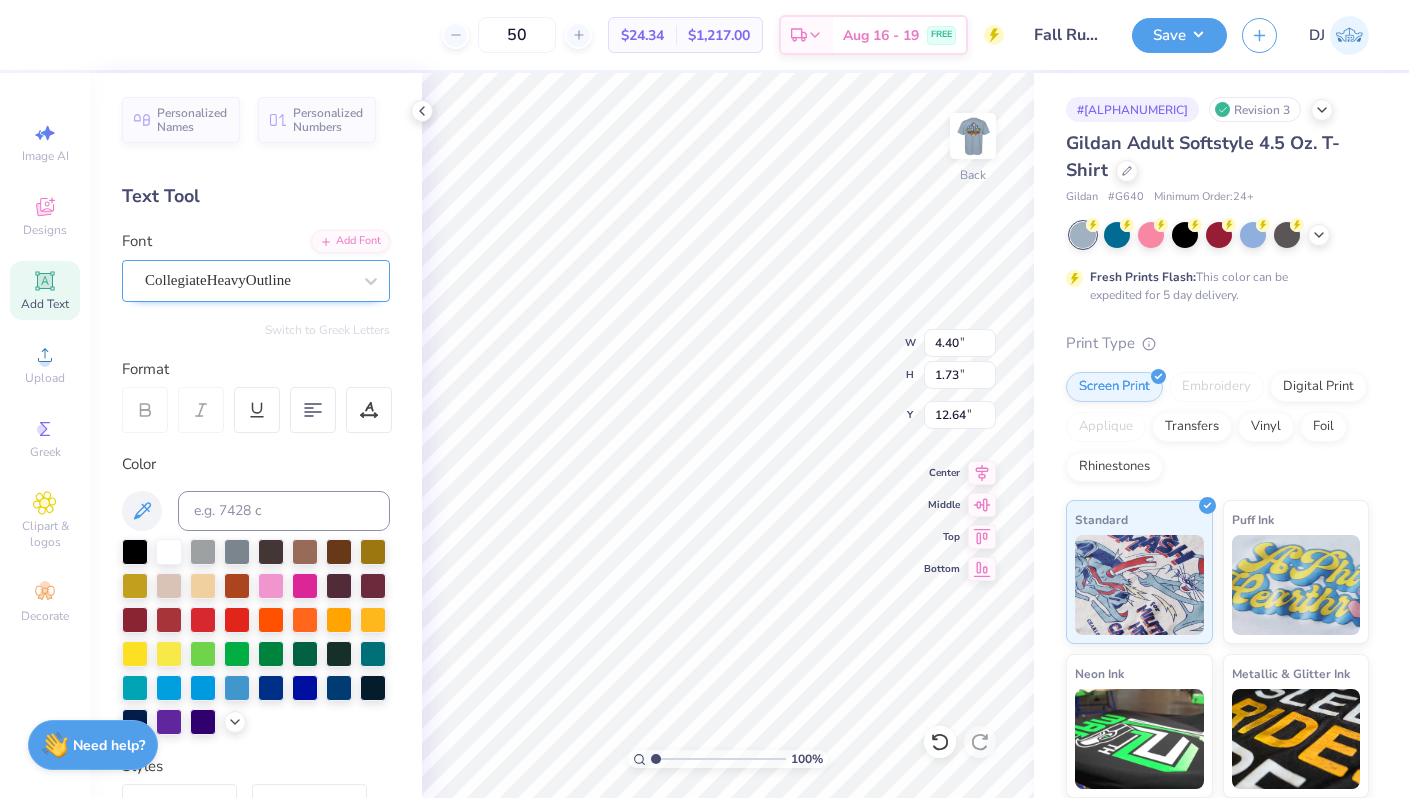 type 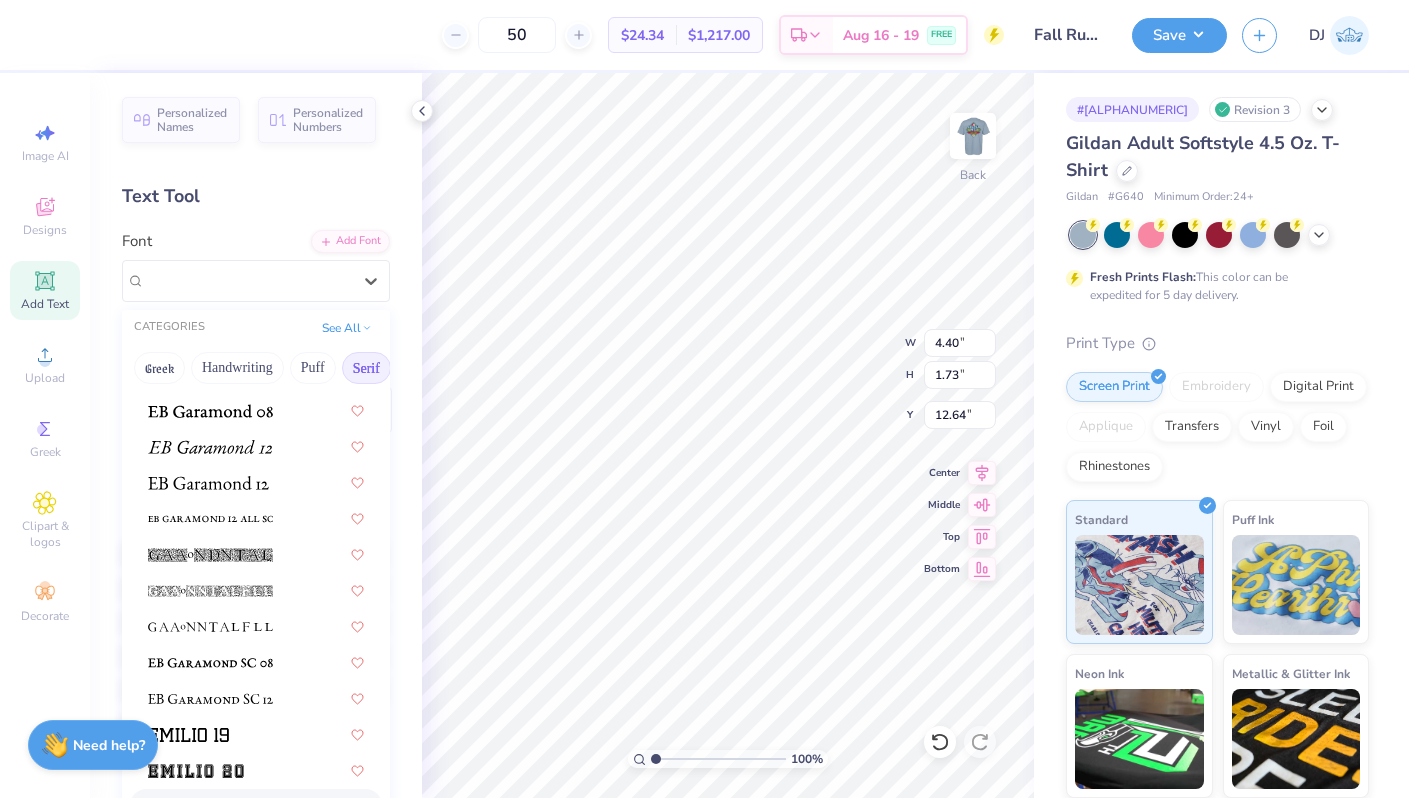 scroll, scrollTop: 1571, scrollLeft: 0, axis: vertical 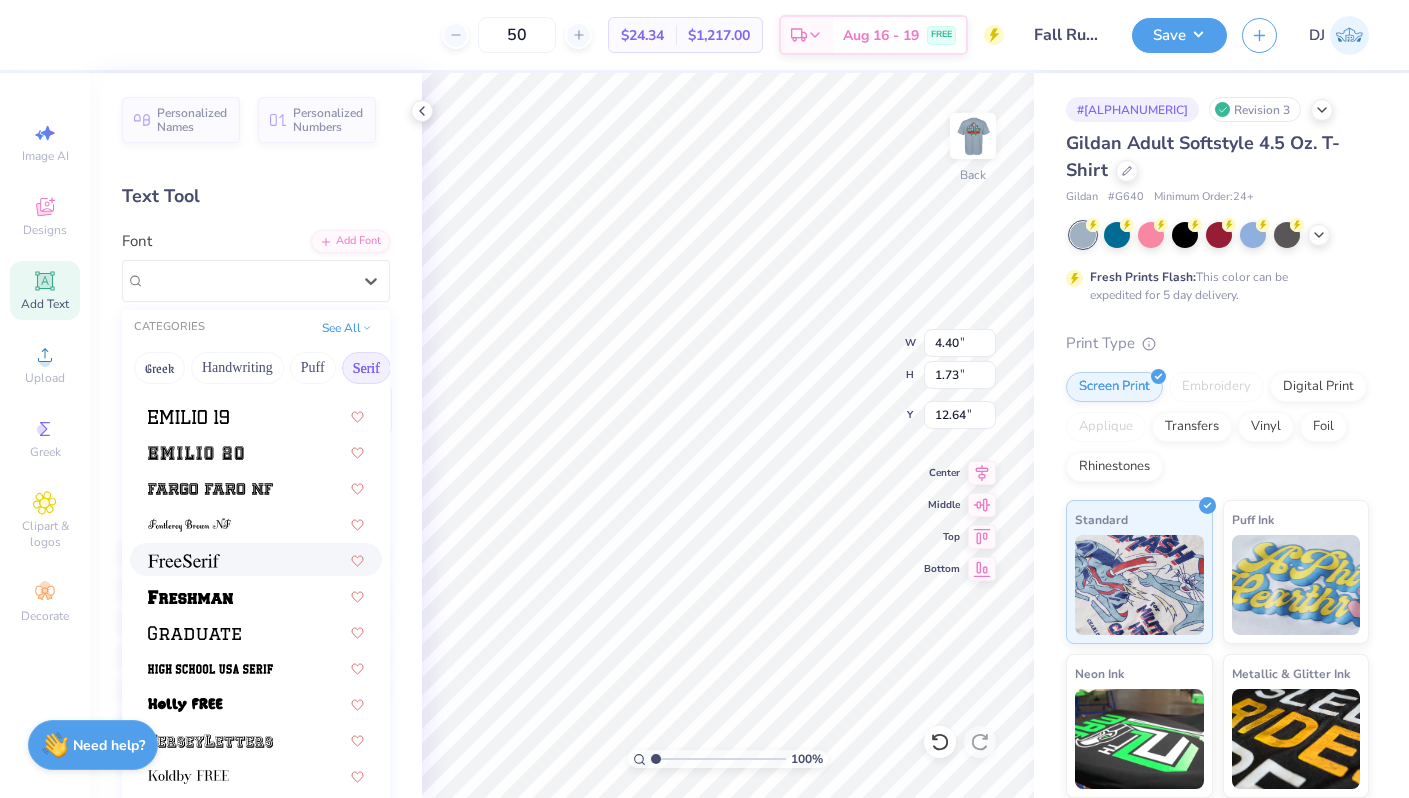 click at bounding box center [256, 559] 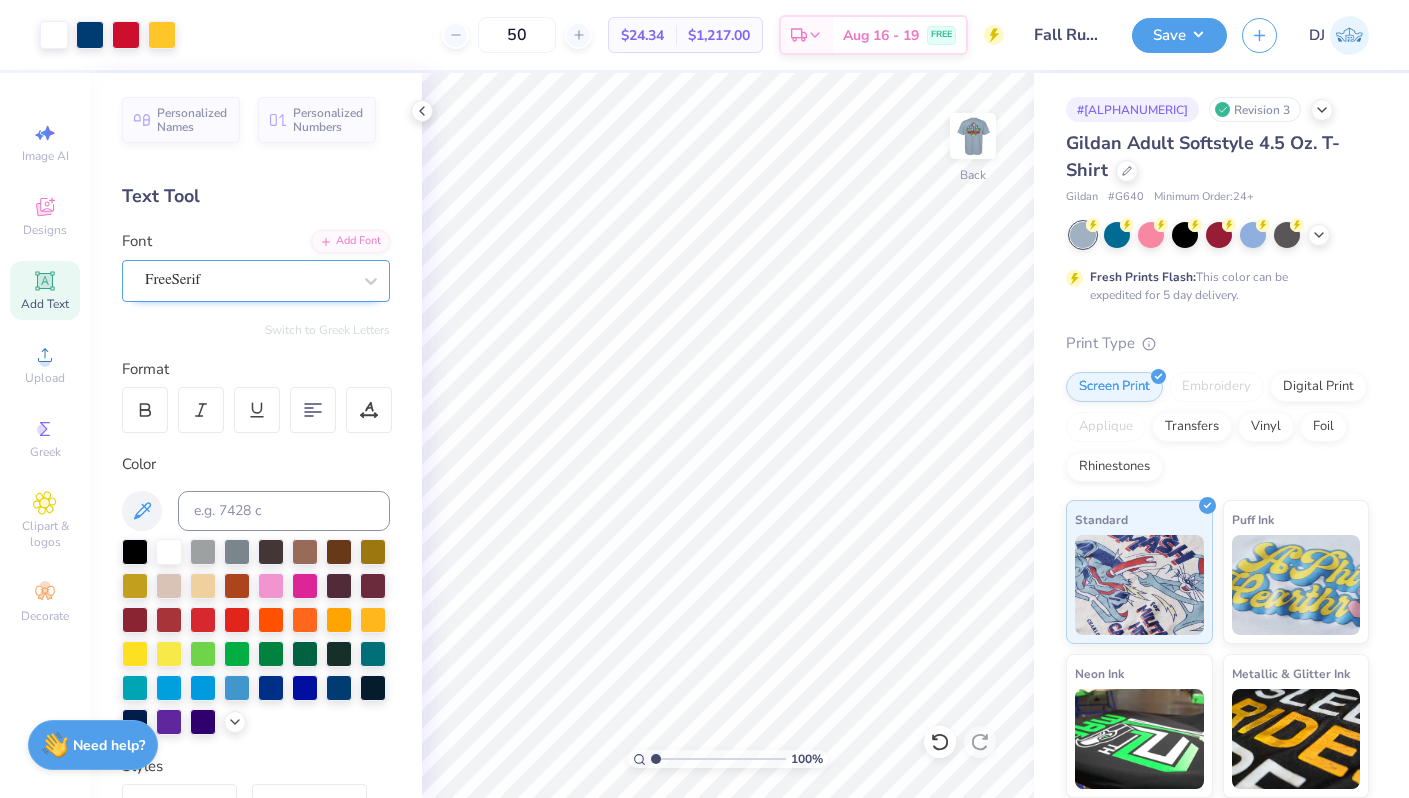 click on "FreeSerif" at bounding box center [248, 280] 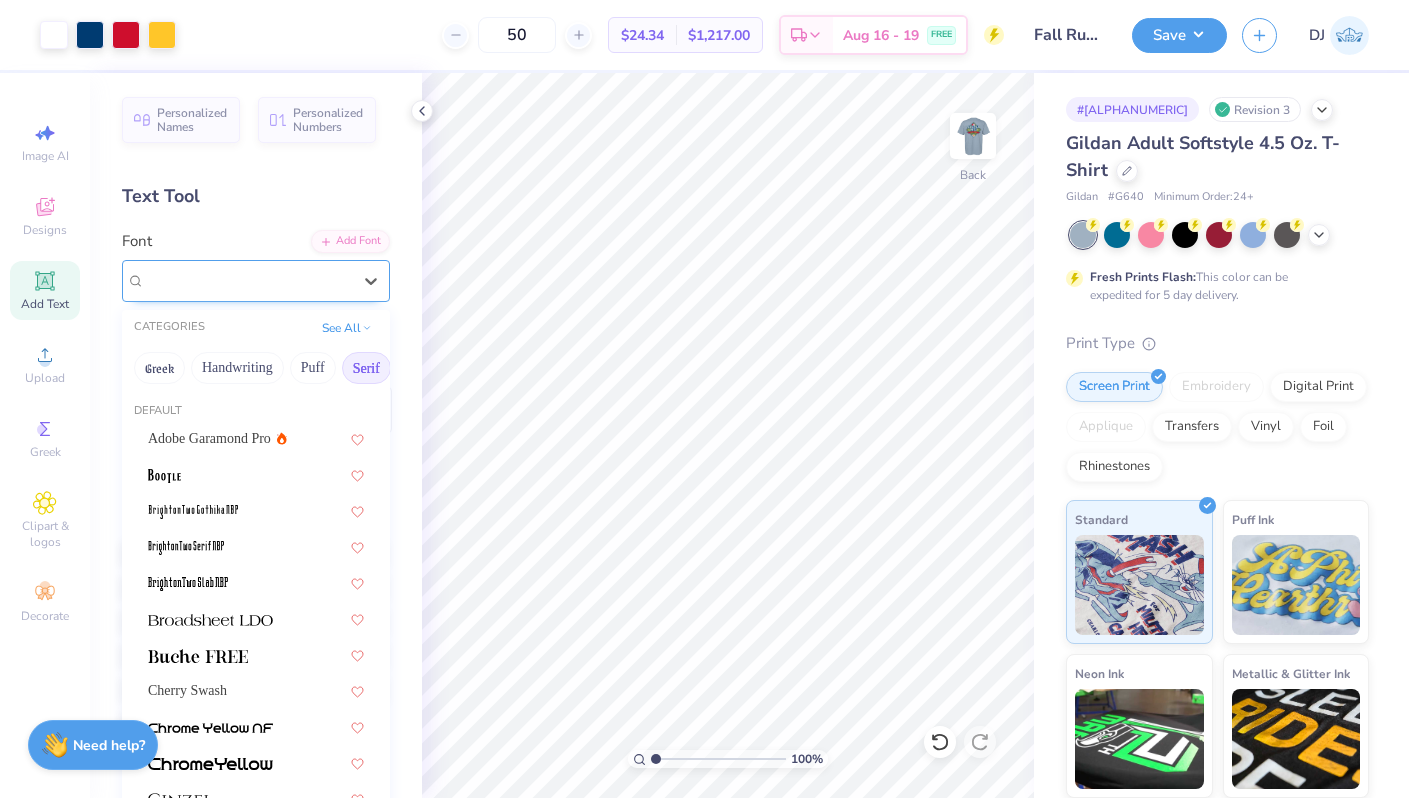 click on "FreeSerif" at bounding box center (248, 280) 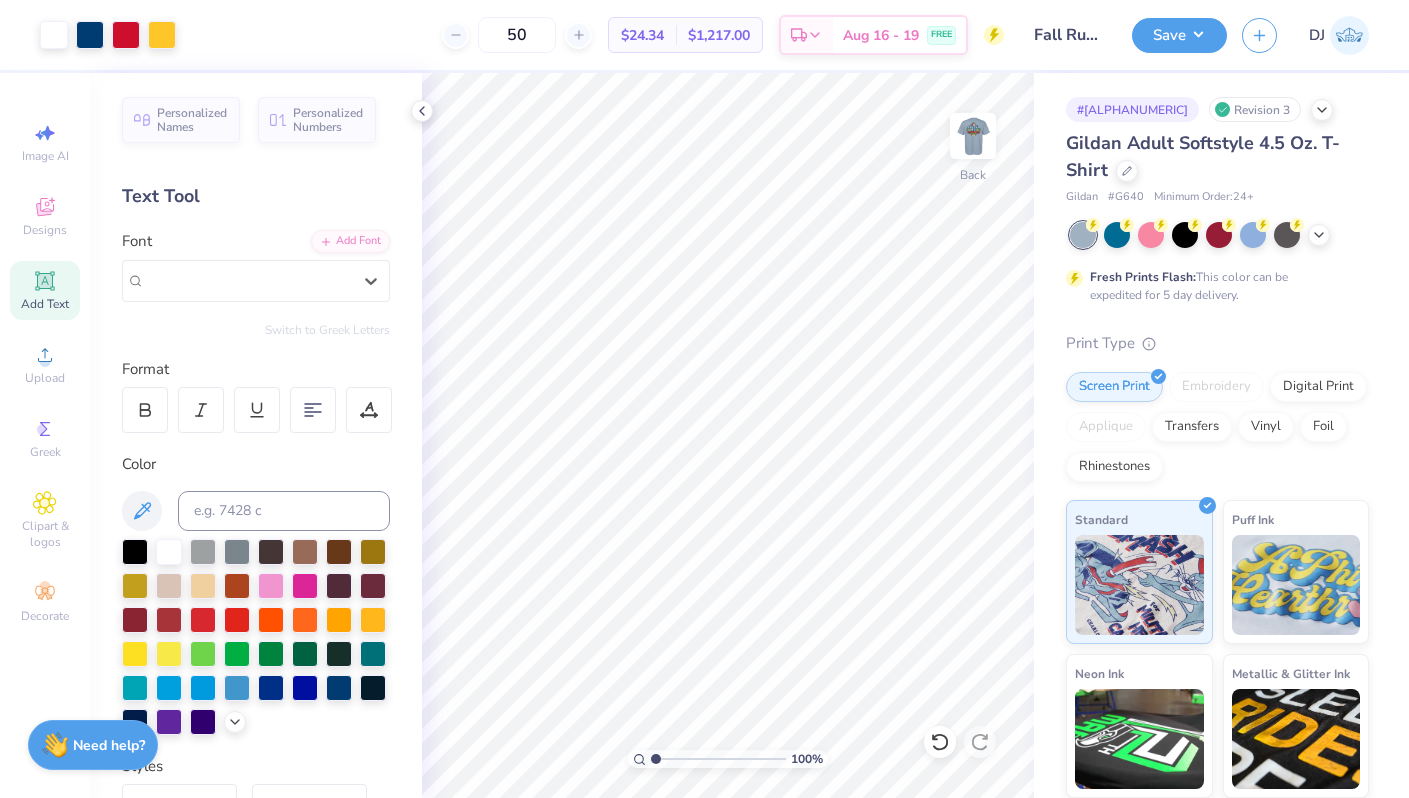 click on "Add Text" at bounding box center (45, 304) 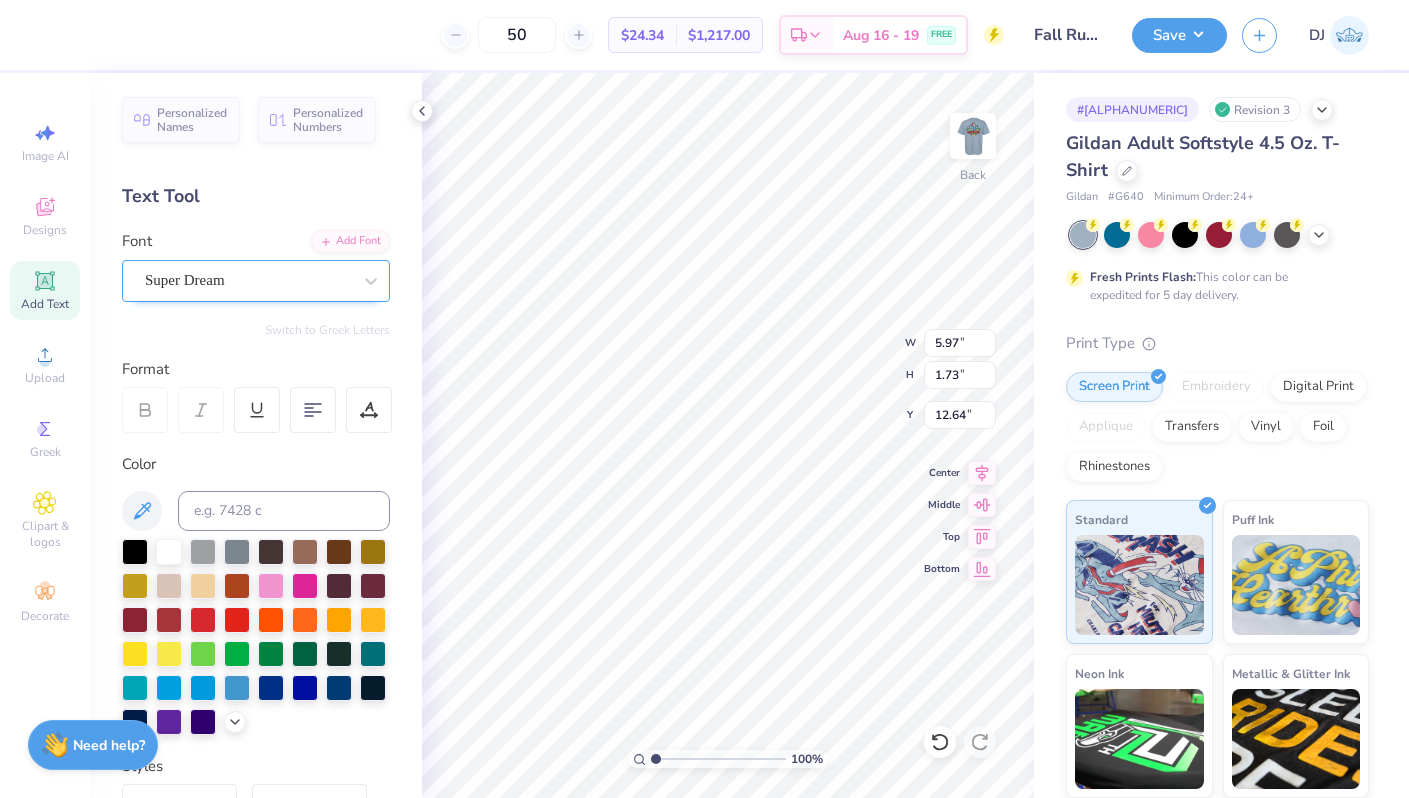 click on "Super Dream" at bounding box center (248, 280) 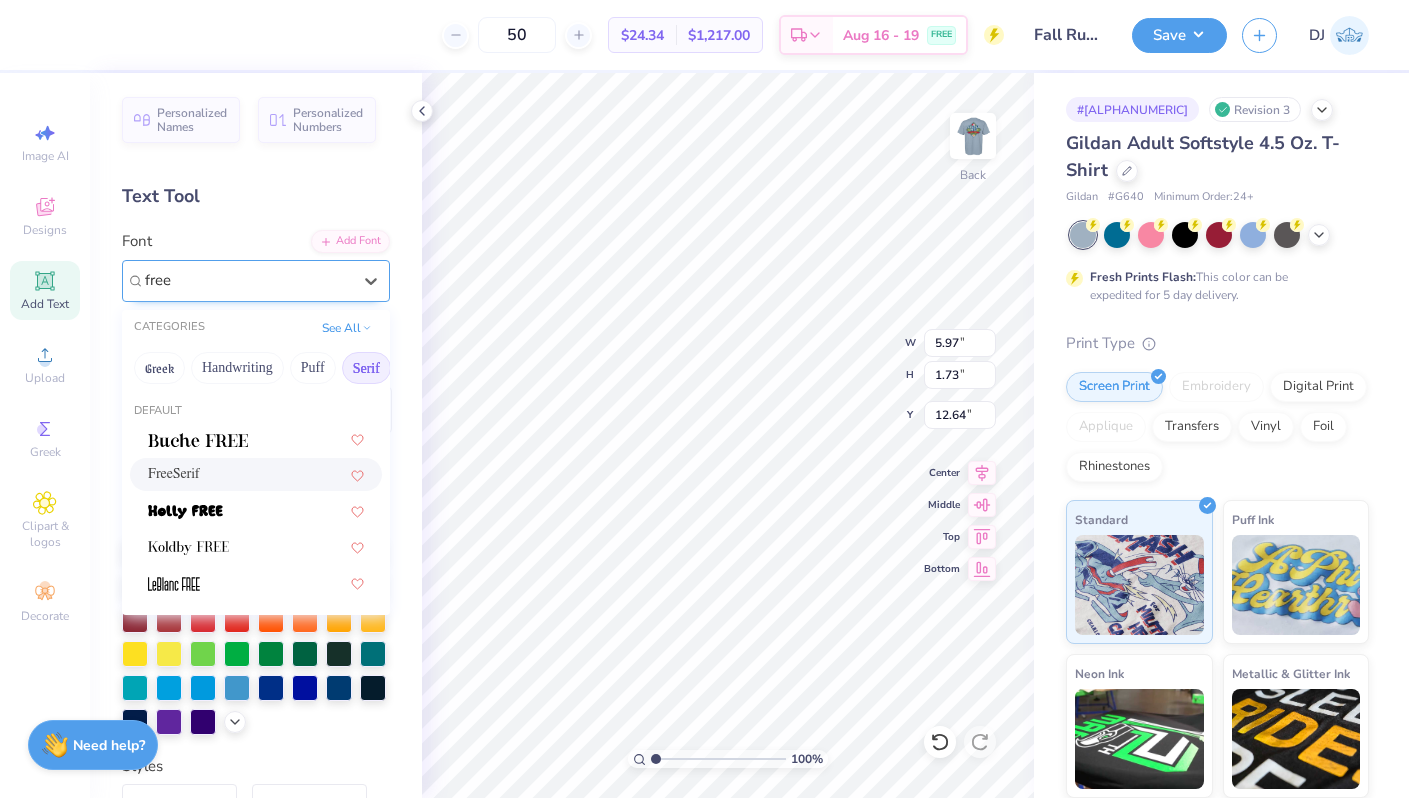click on "FreeSerif" at bounding box center [256, 474] 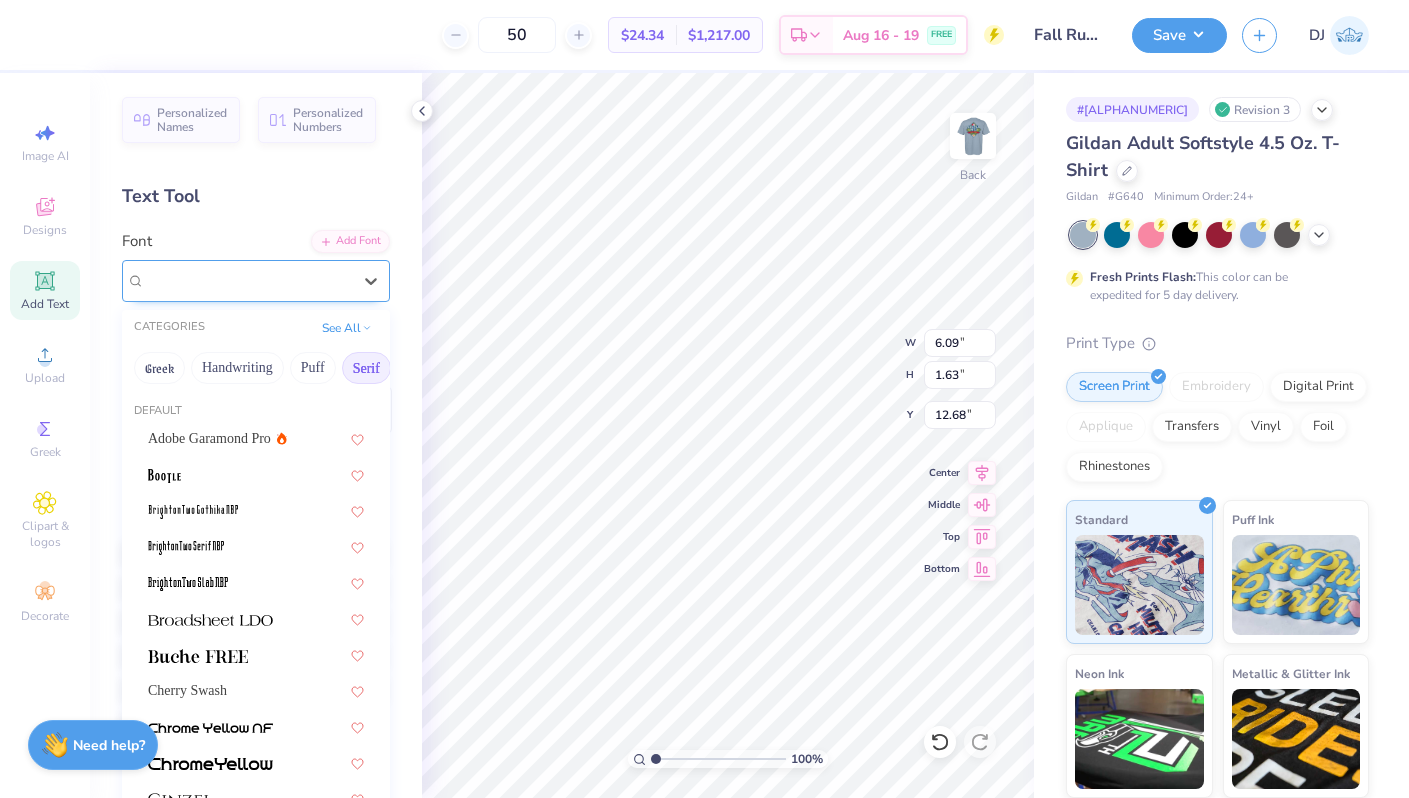 click on "FreeSerif" at bounding box center [248, 280] 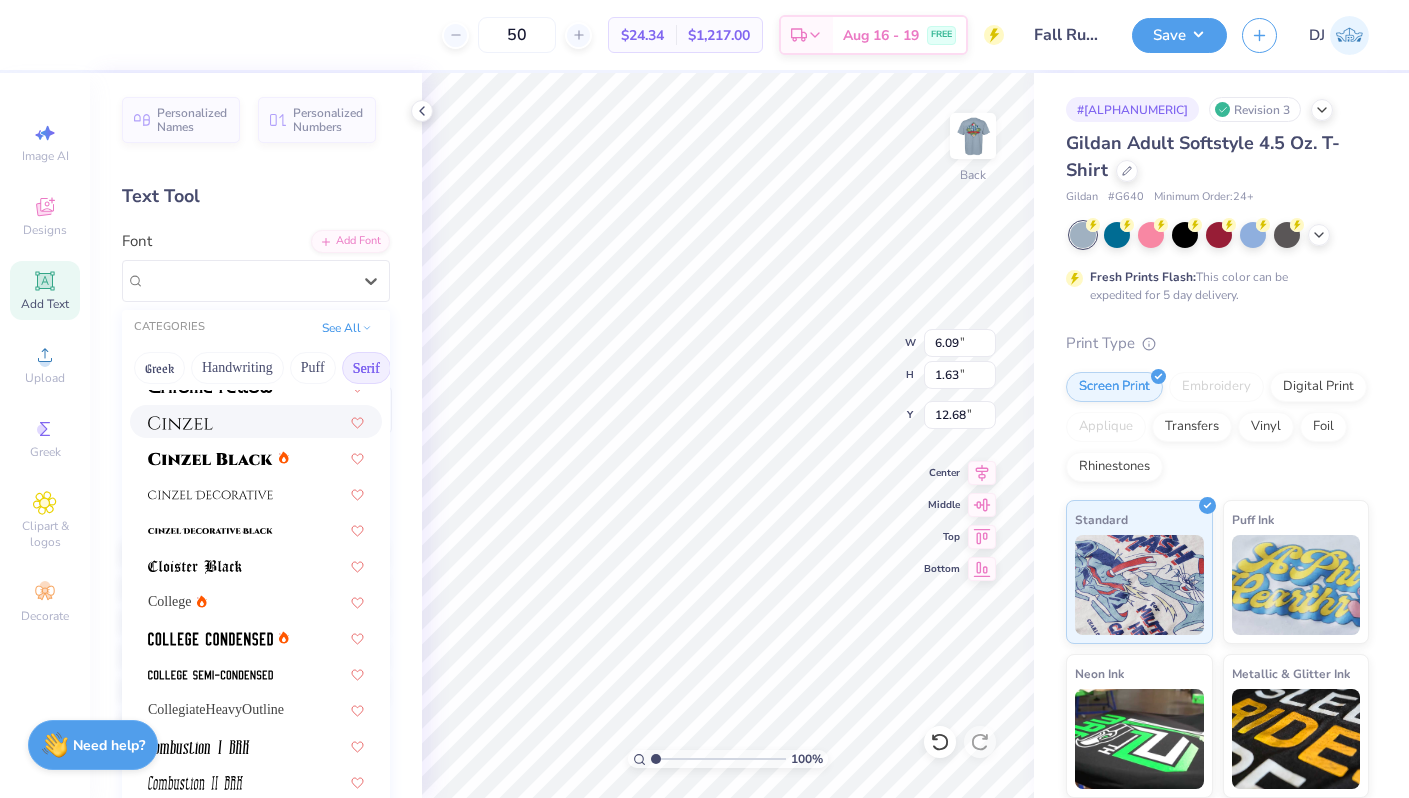 scroll, scrollTop: 704, scrollLeft: 0, axis: vertical 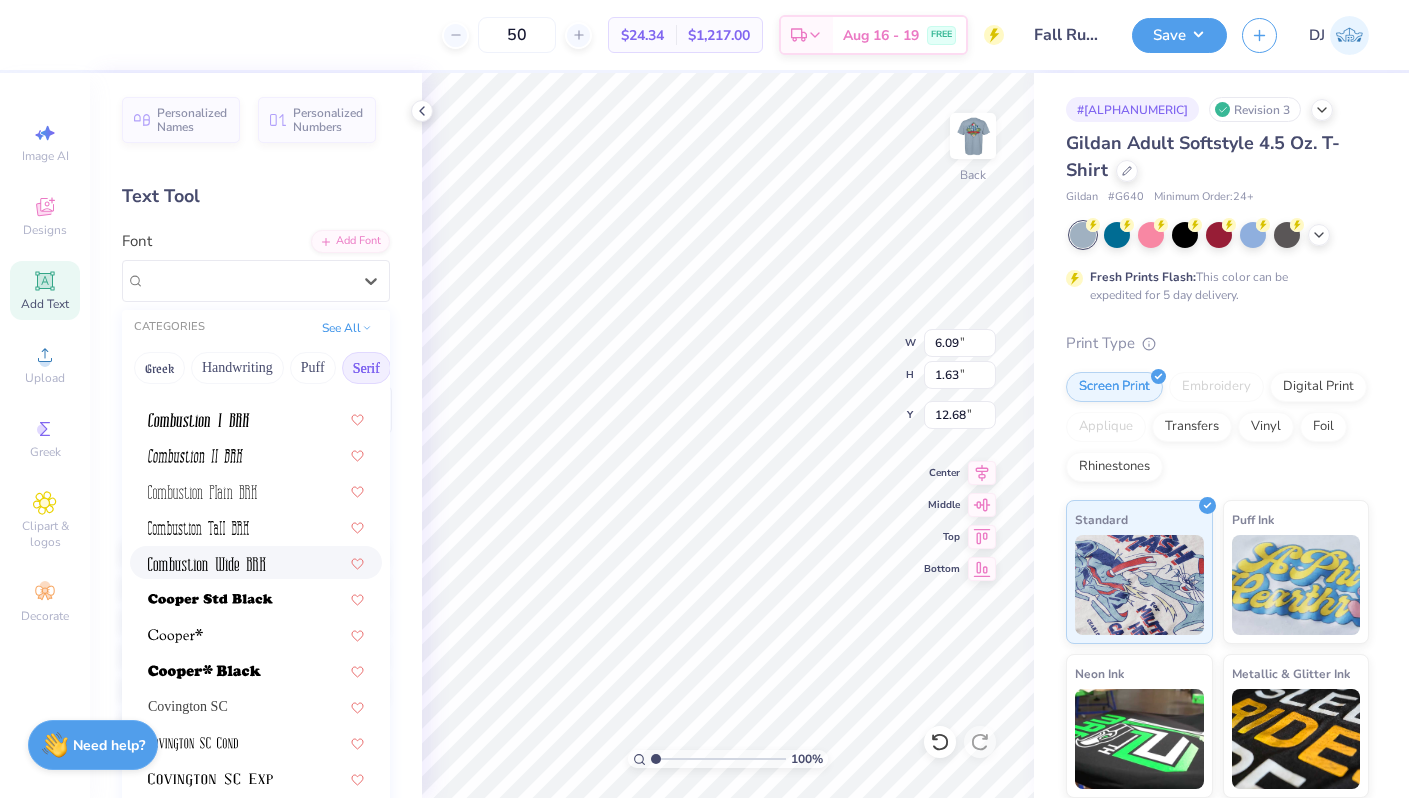 click at bounding box center [256, 562] 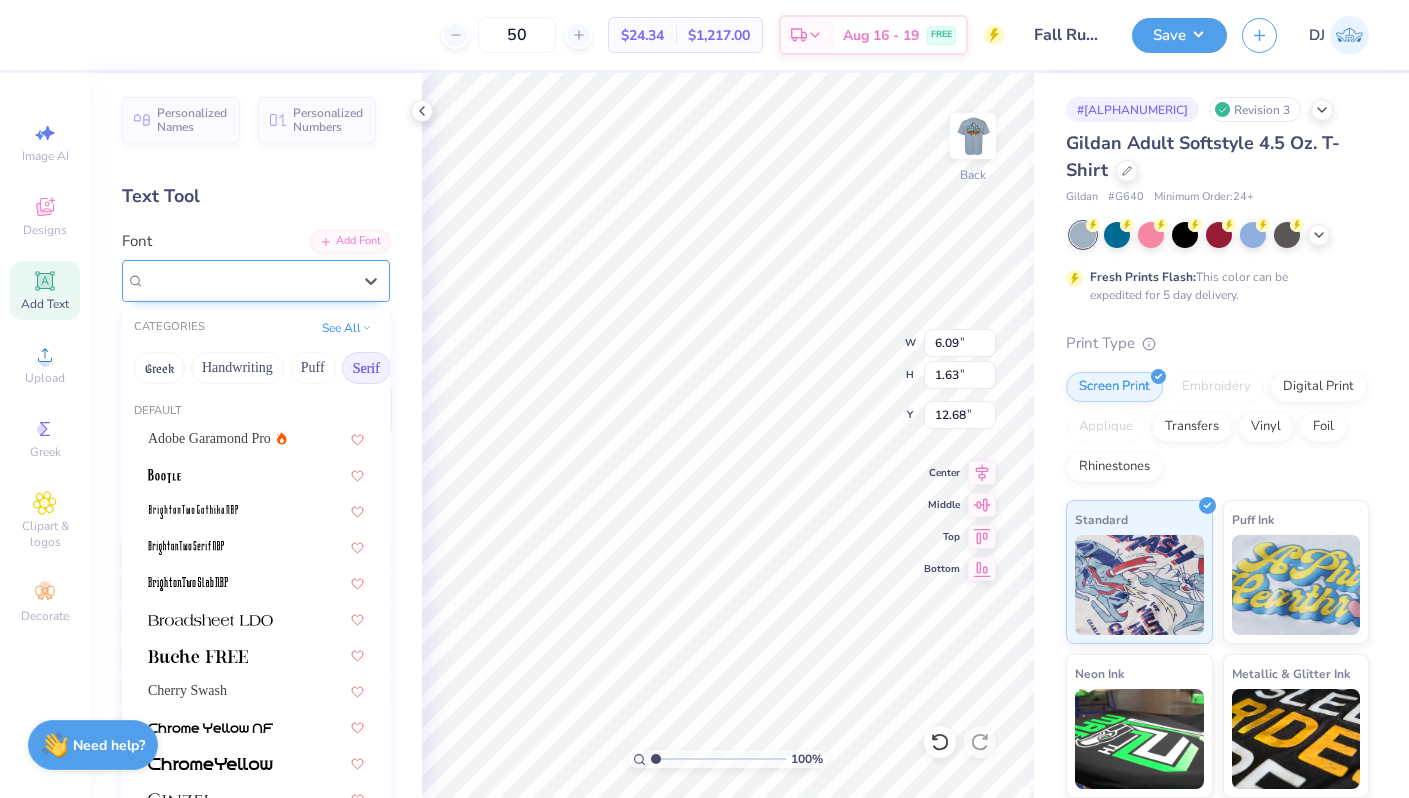 click on "Combustion Wide BRK" at bounding box center (248, 280) 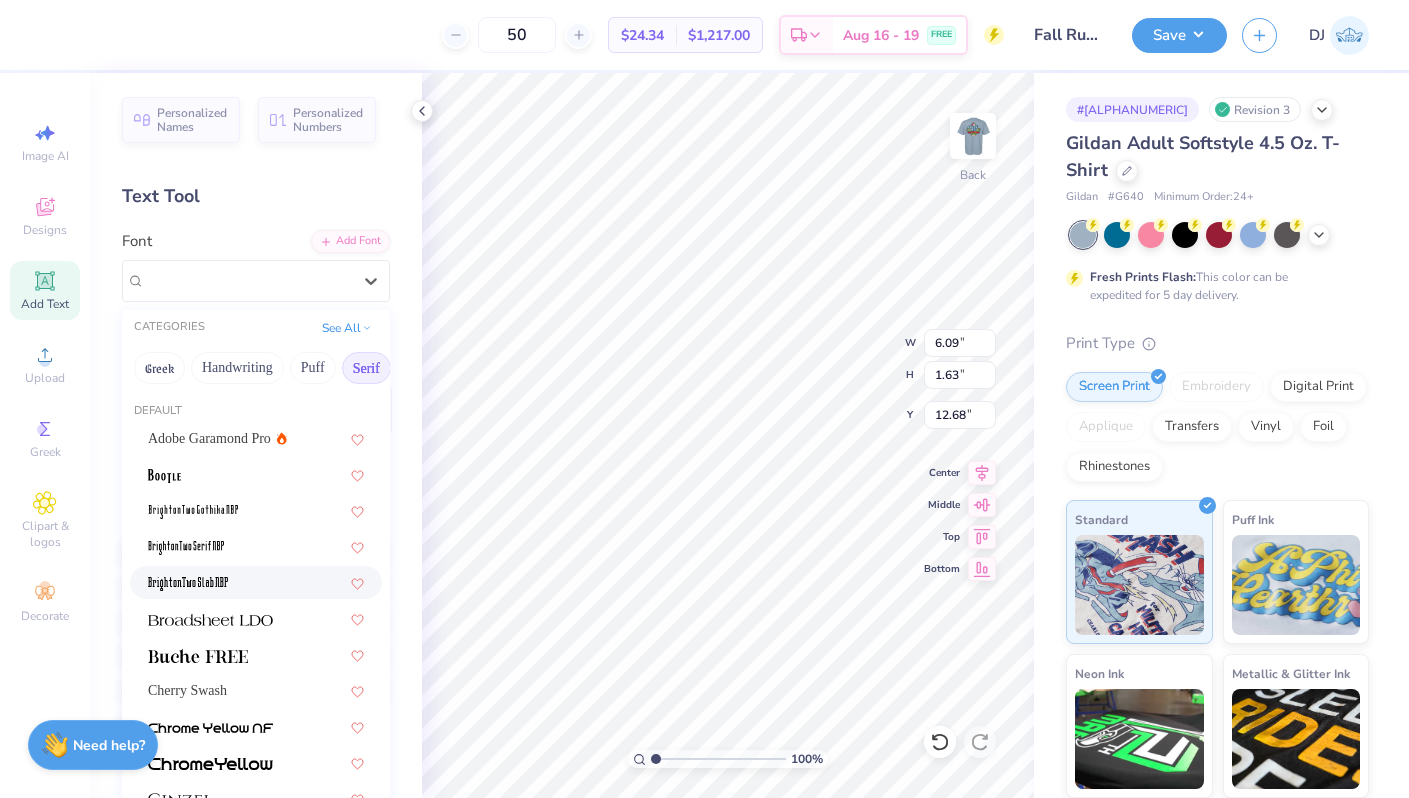 scroll, scrollTop: 468, scrollLeft: 0, axis: vertical 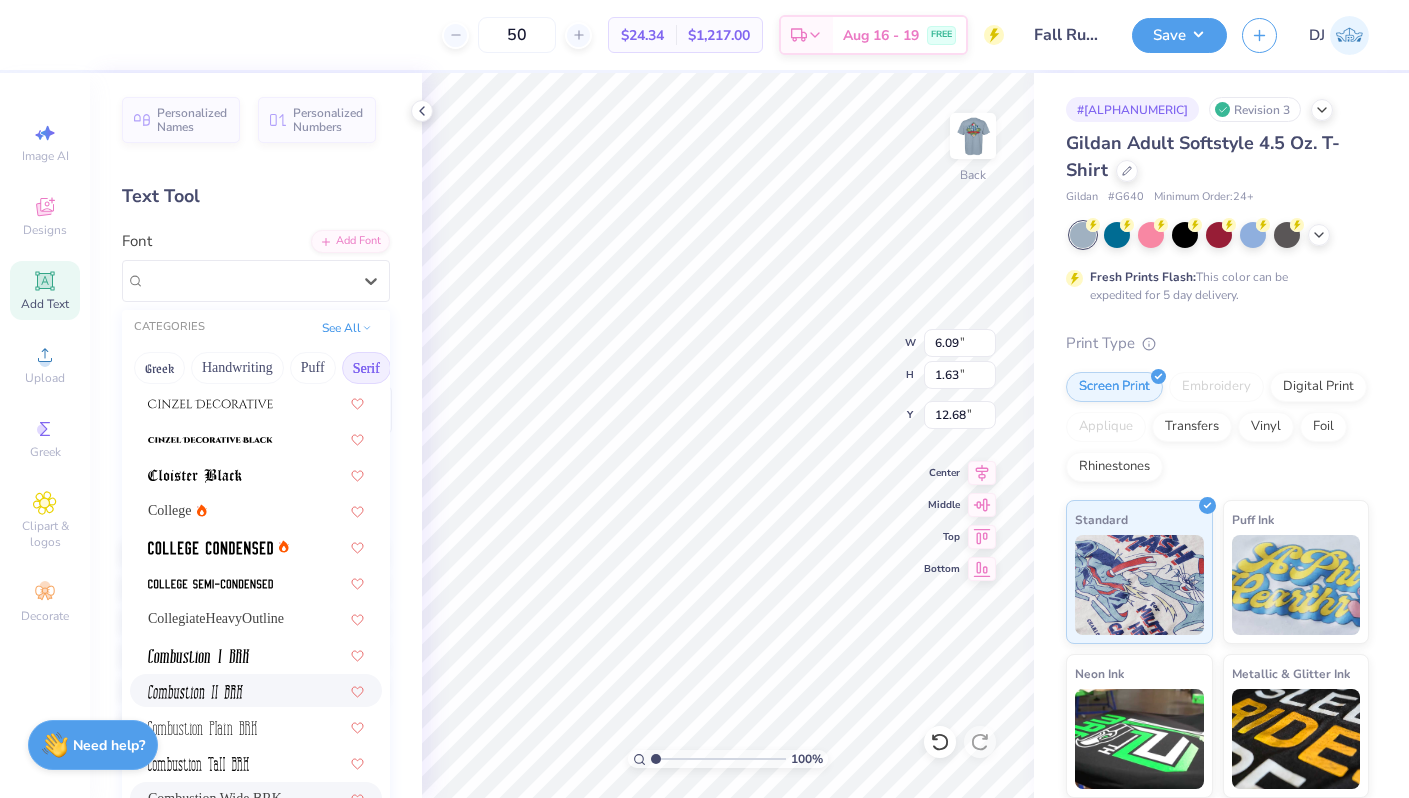 click at bounding box center (256, 690) 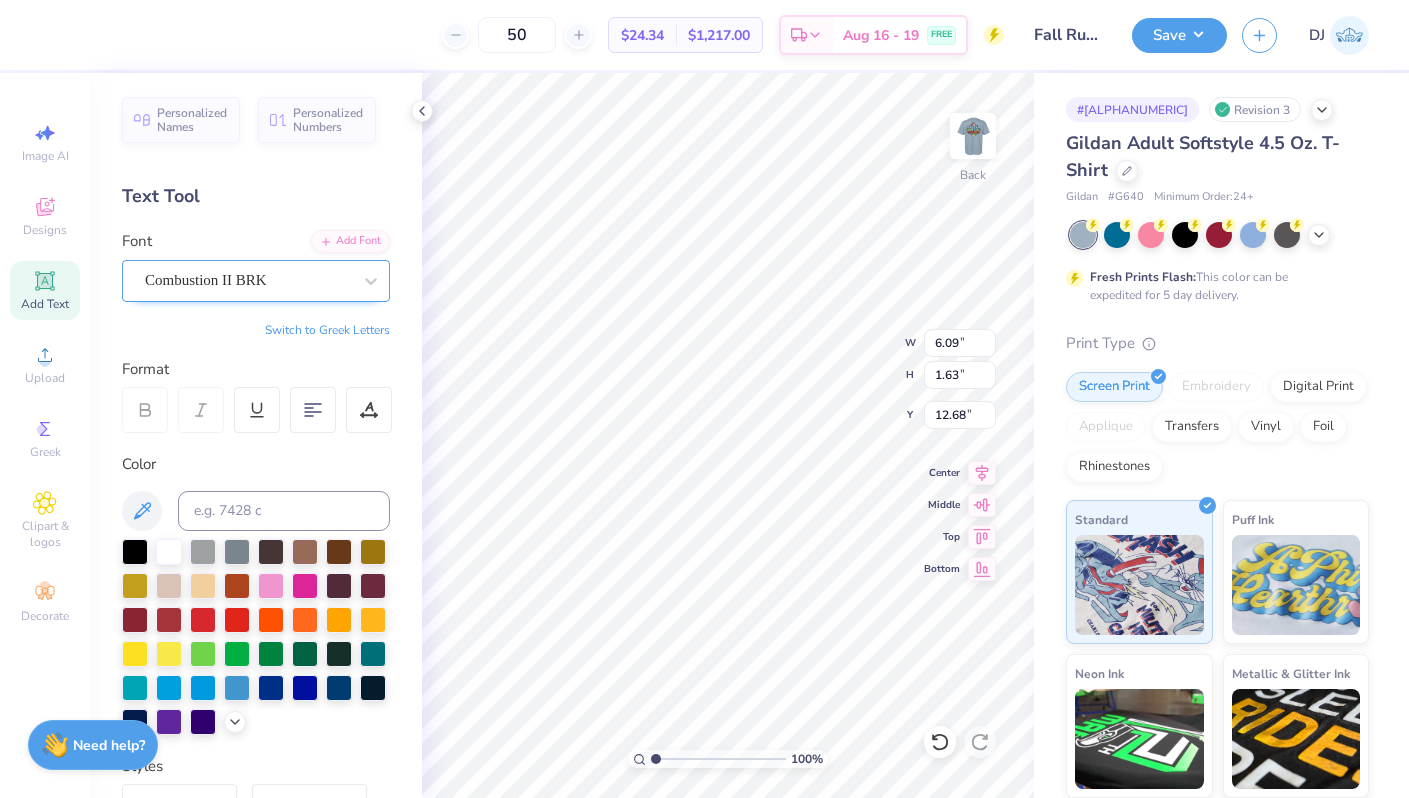 click on "Combustion II BRK" at bounding box center [248, 280] 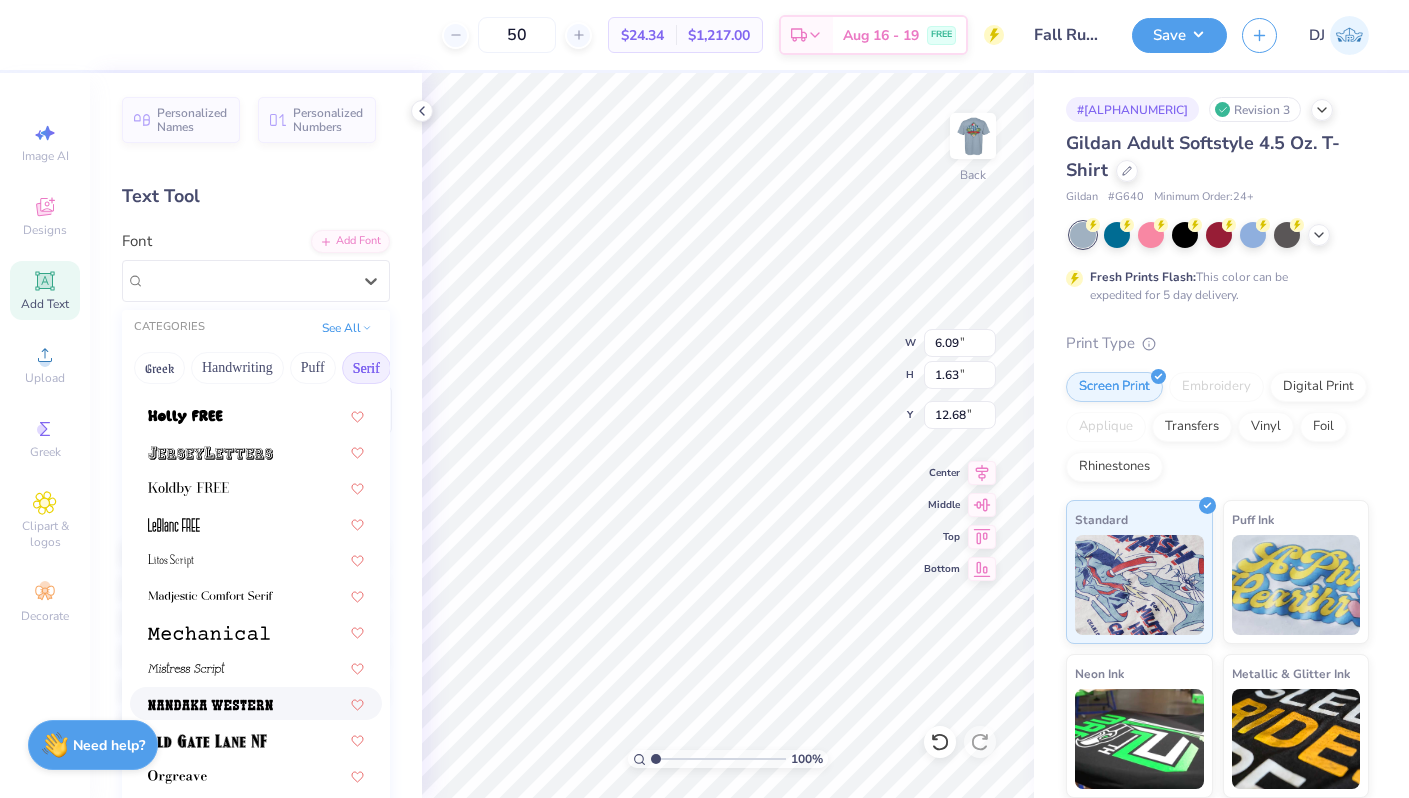 scroll, scrollTop: 2005, scrollLeft: 0, axis: vertical 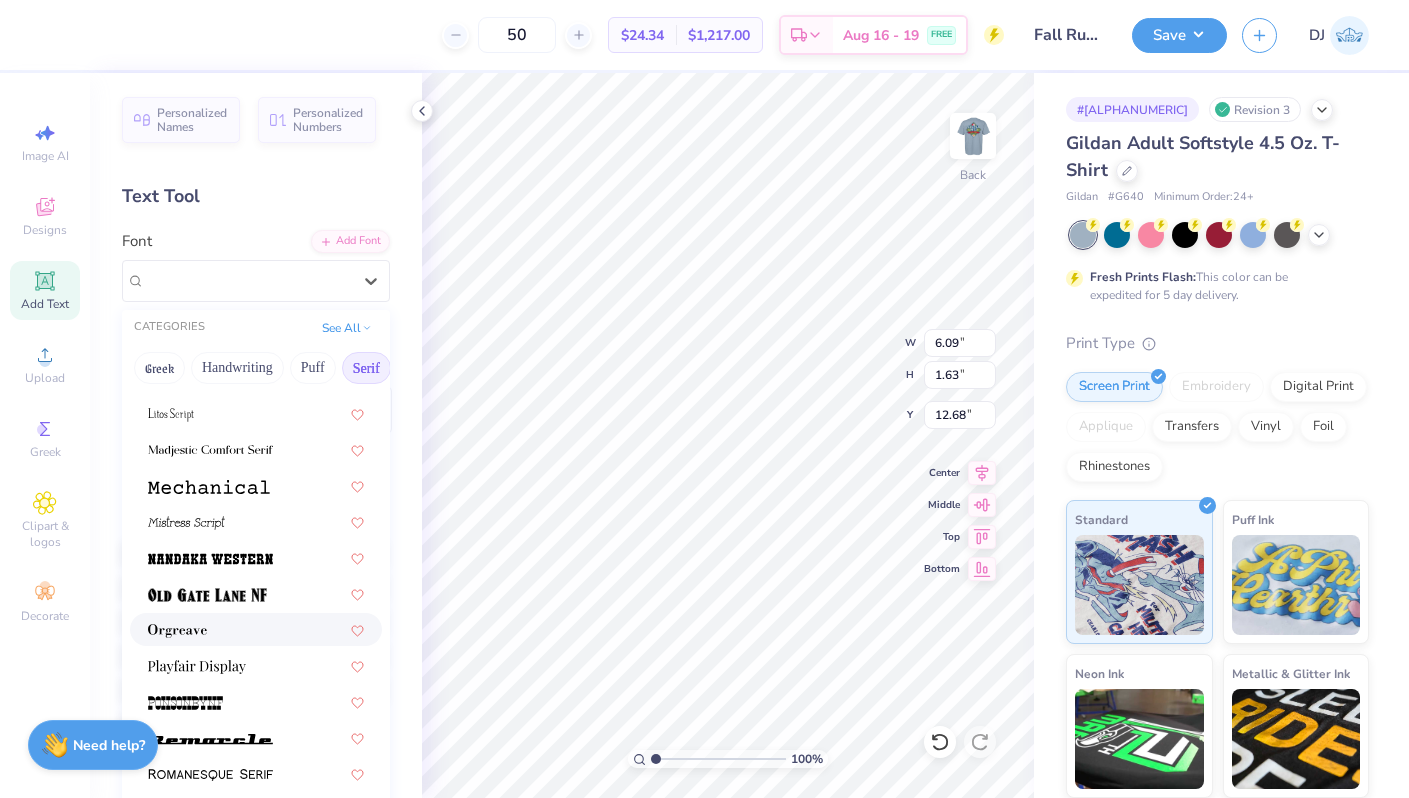 click at bounding box center (256, 629) 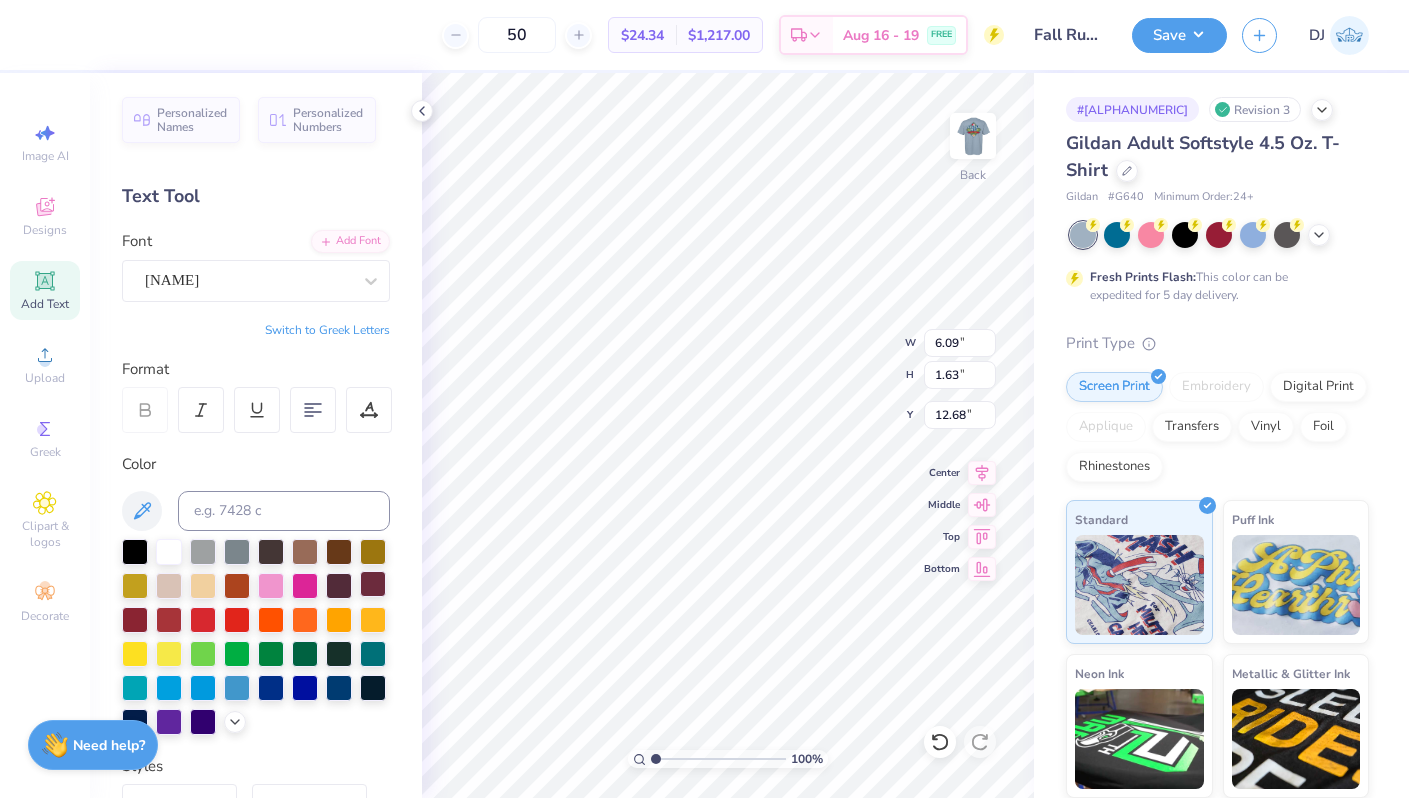 paste 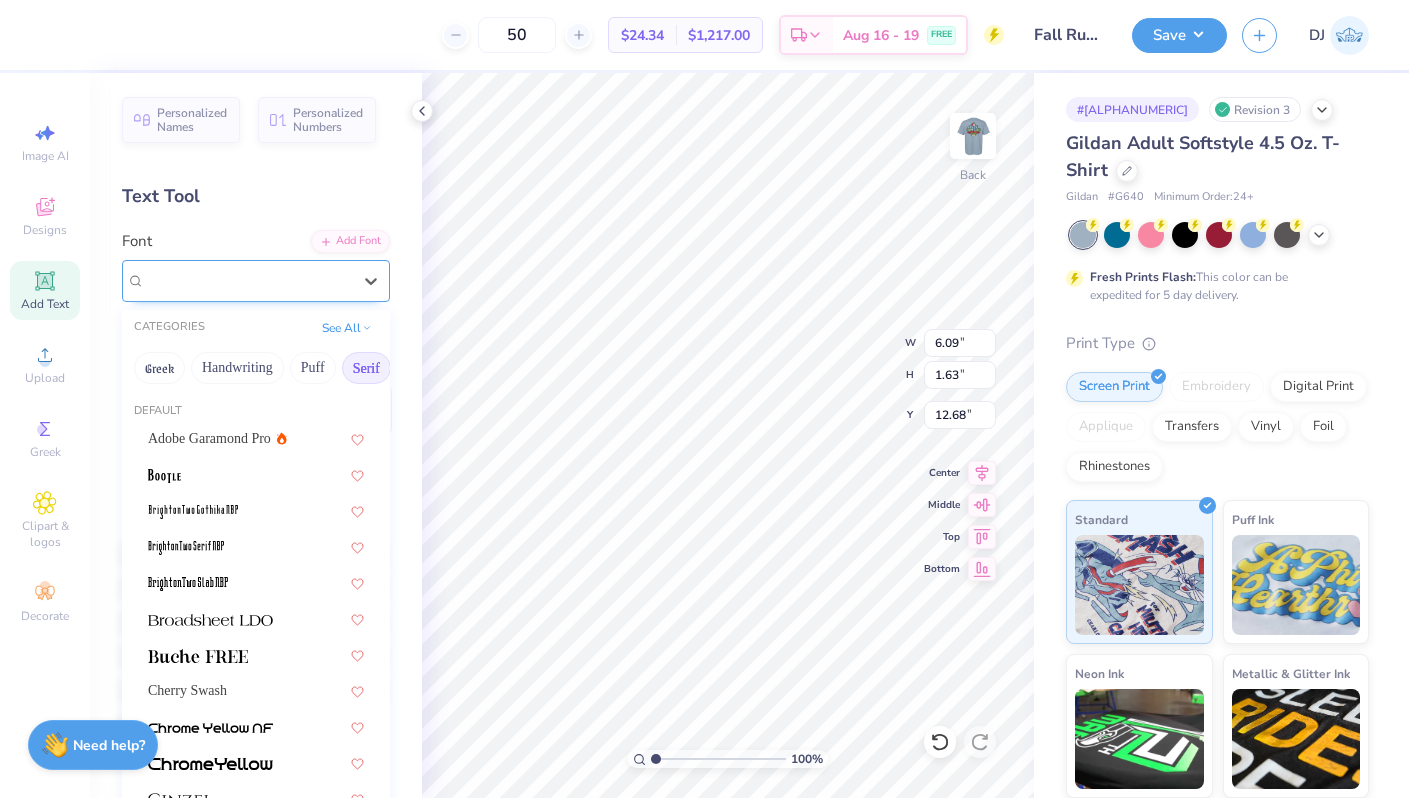 click on "[NAME]" at bounding box center [248, 280] 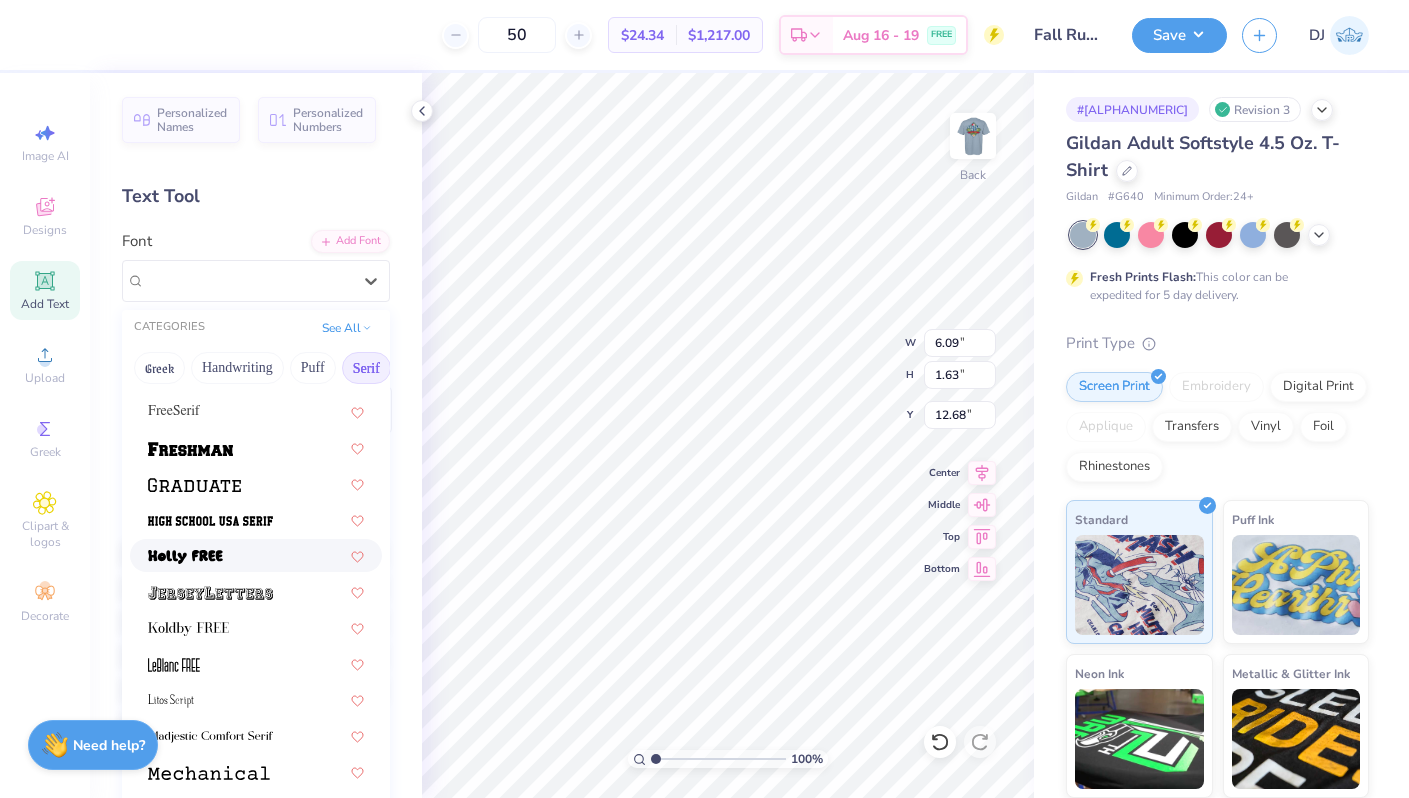 scroll, scrollTop: 2290, scrollLeft: 0, axis: vertical 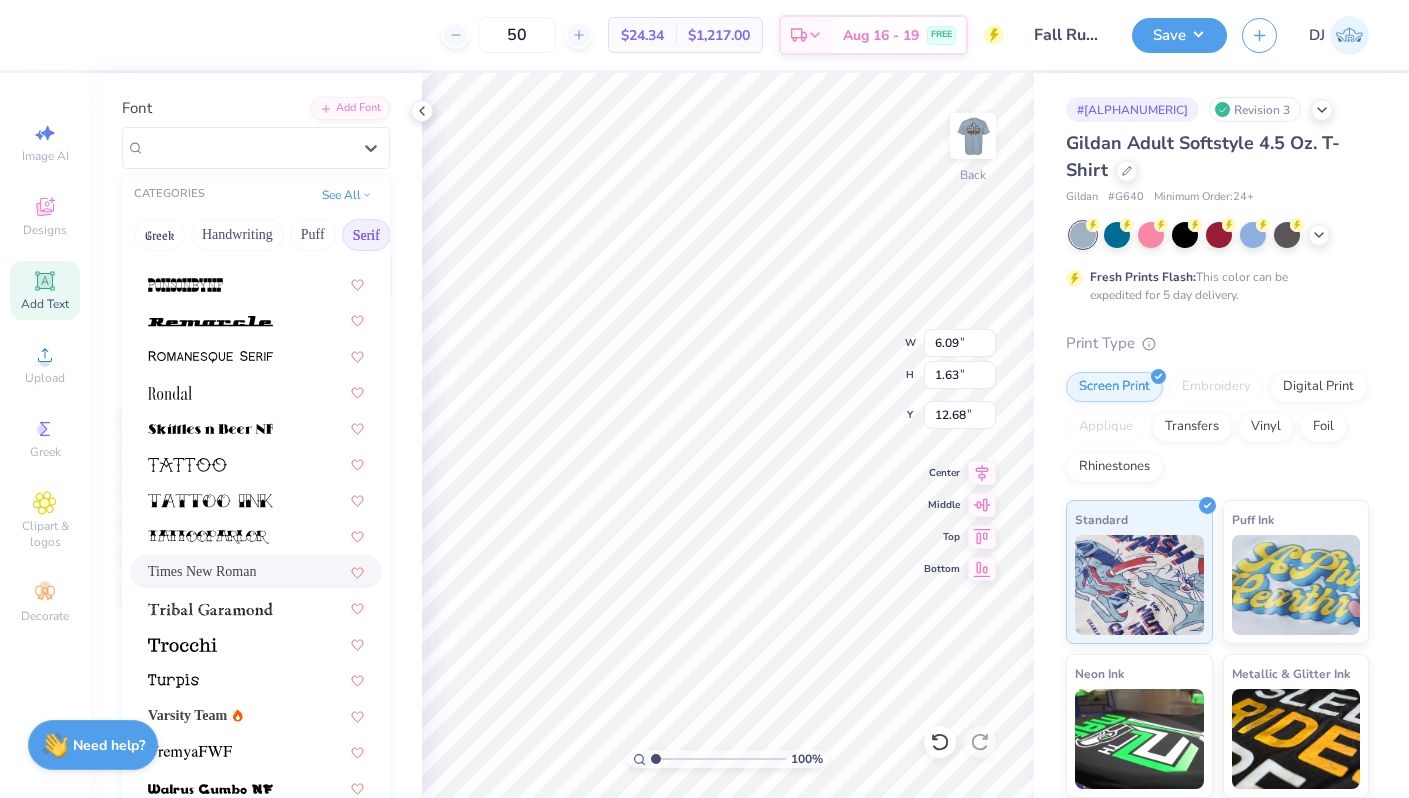 click on "Times New Roman" at bounding box center (256, 571) 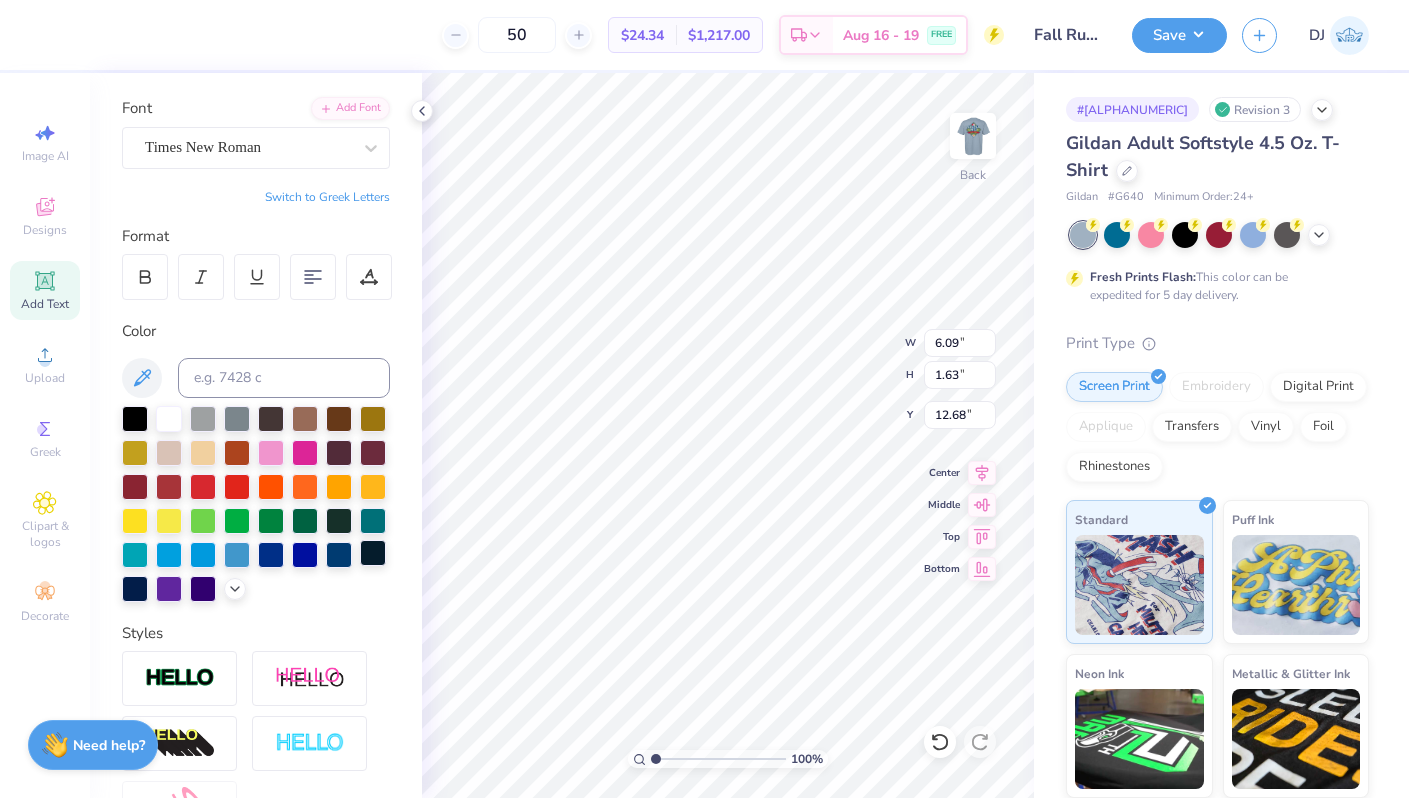 paste on "ΣΝ" 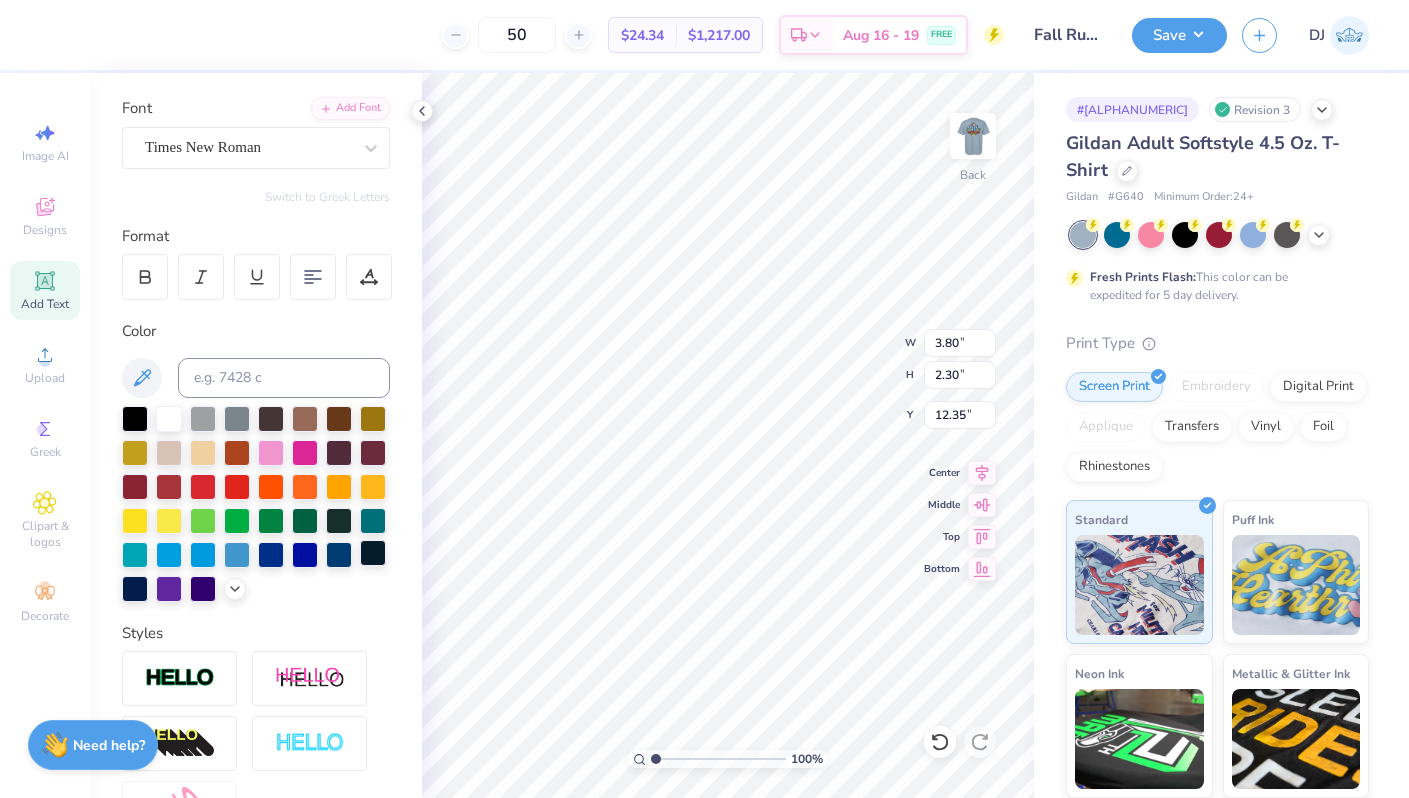 type on "SN(ΣΝ))" 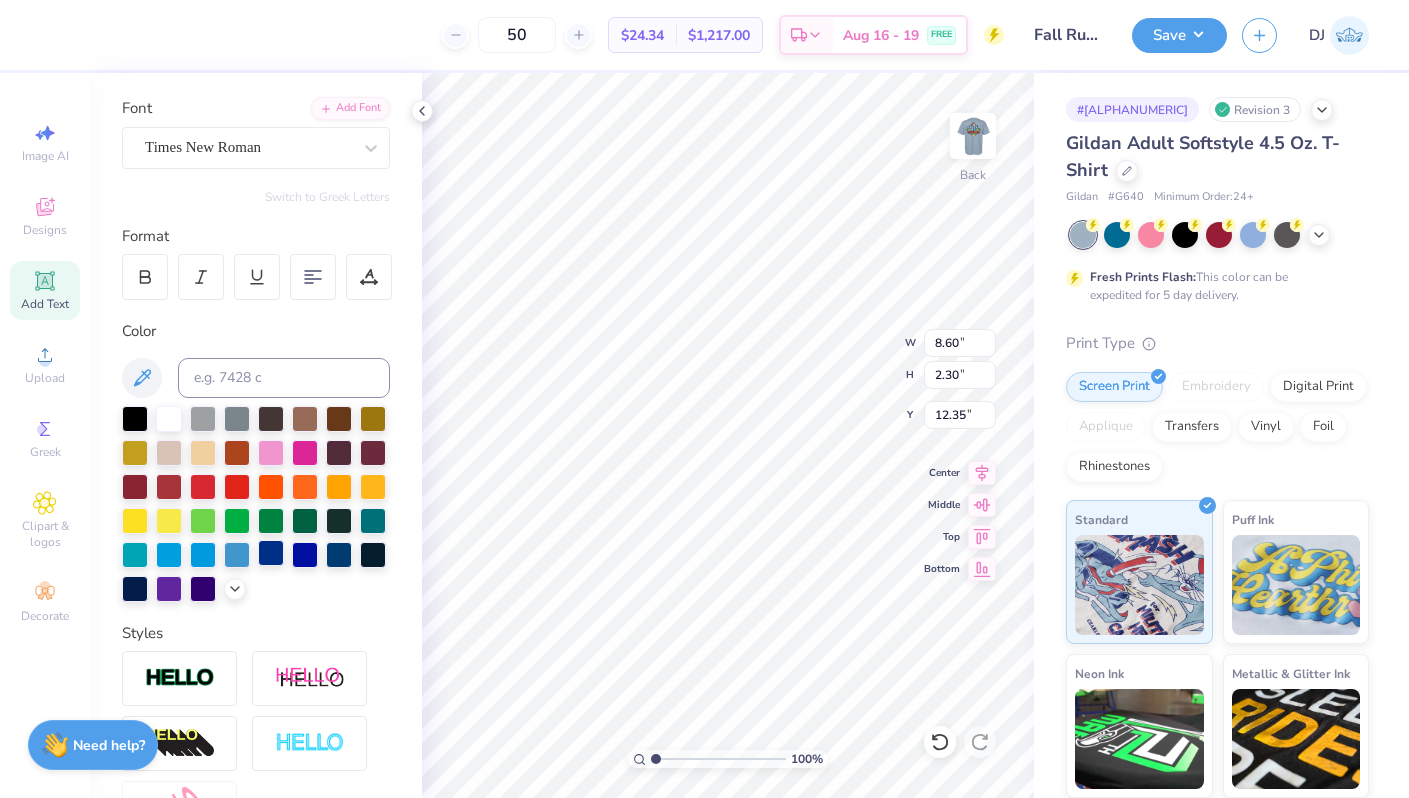 click at bounding box center (271, 553) 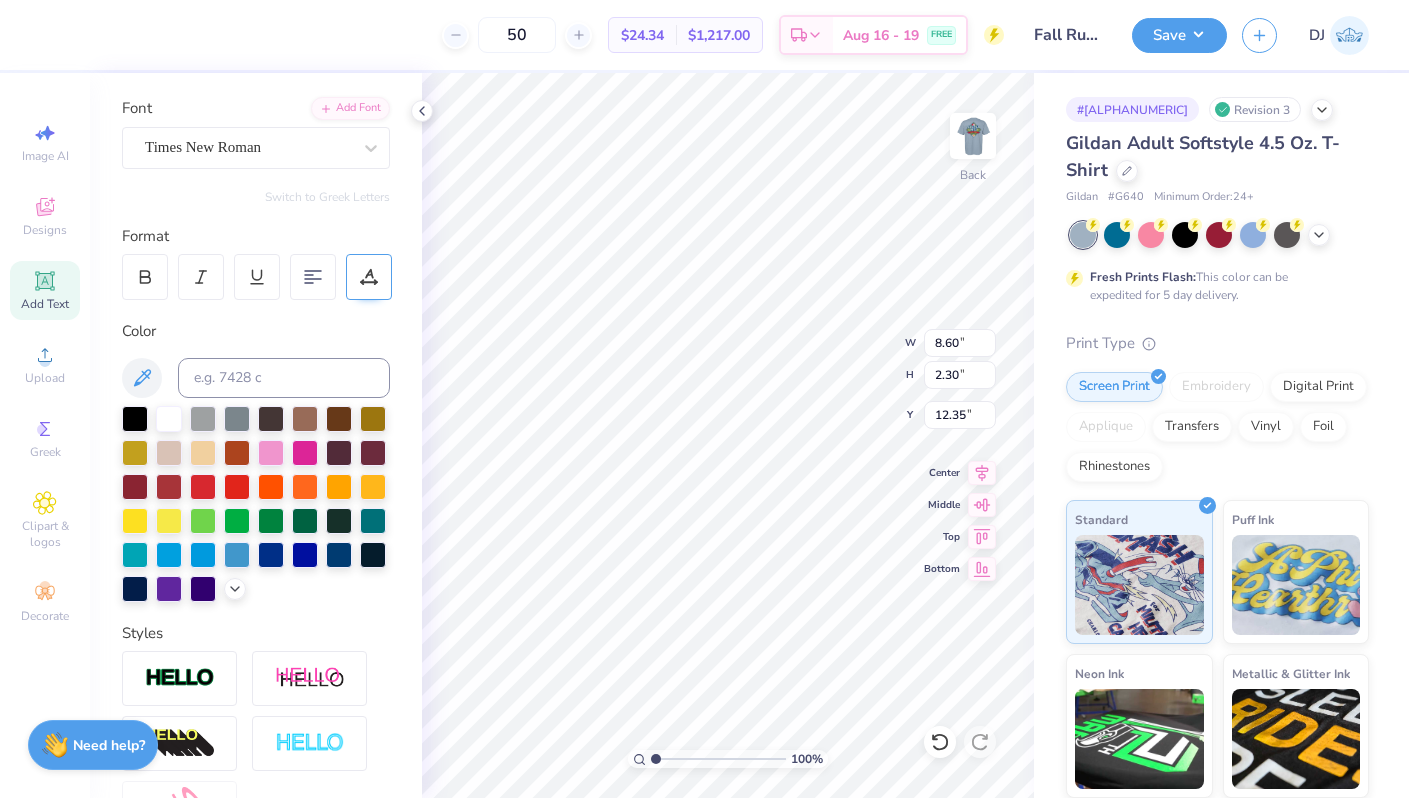 paste on "(ΣΝ)" 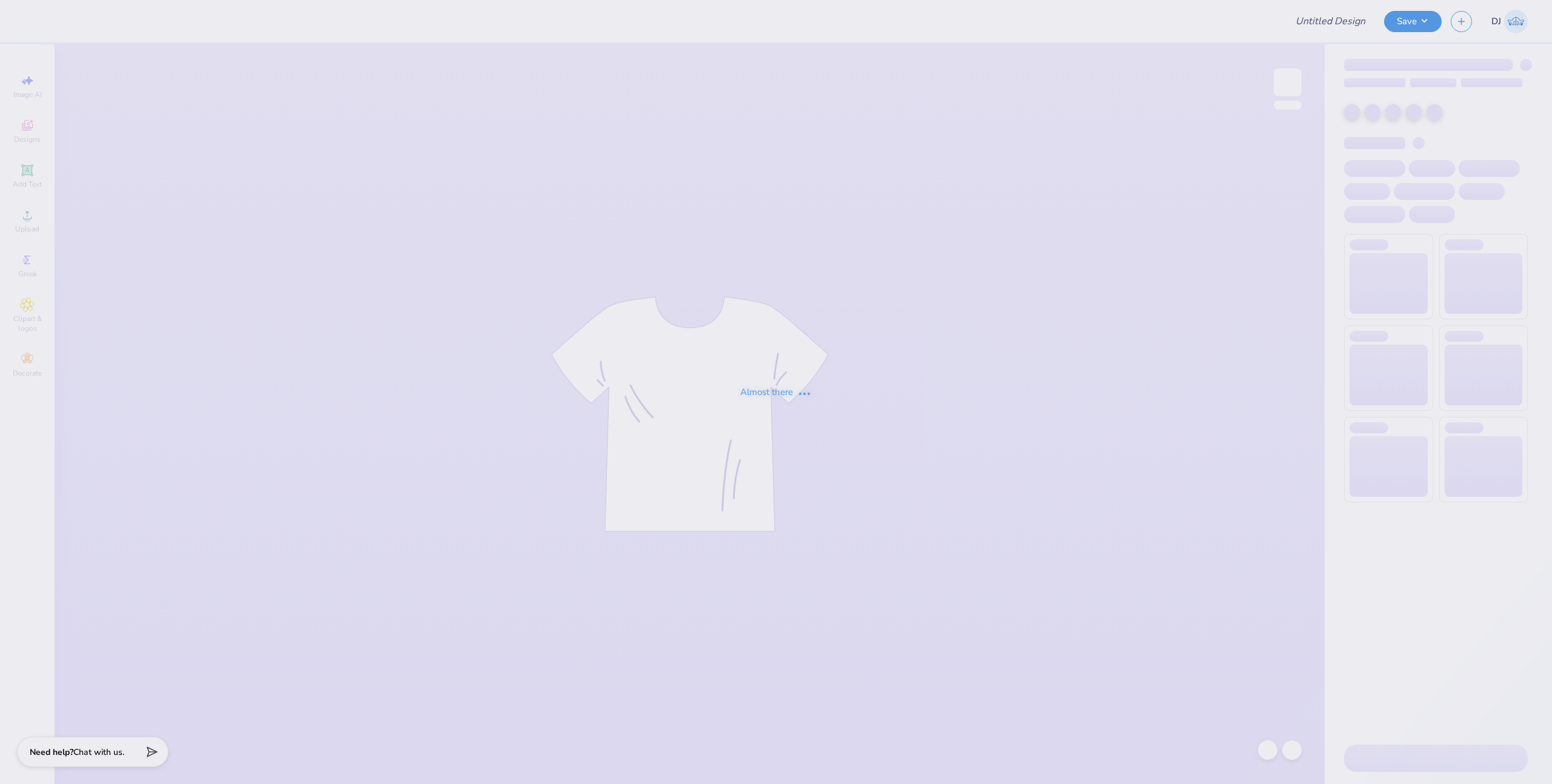 type on "WILO Bear Merch" 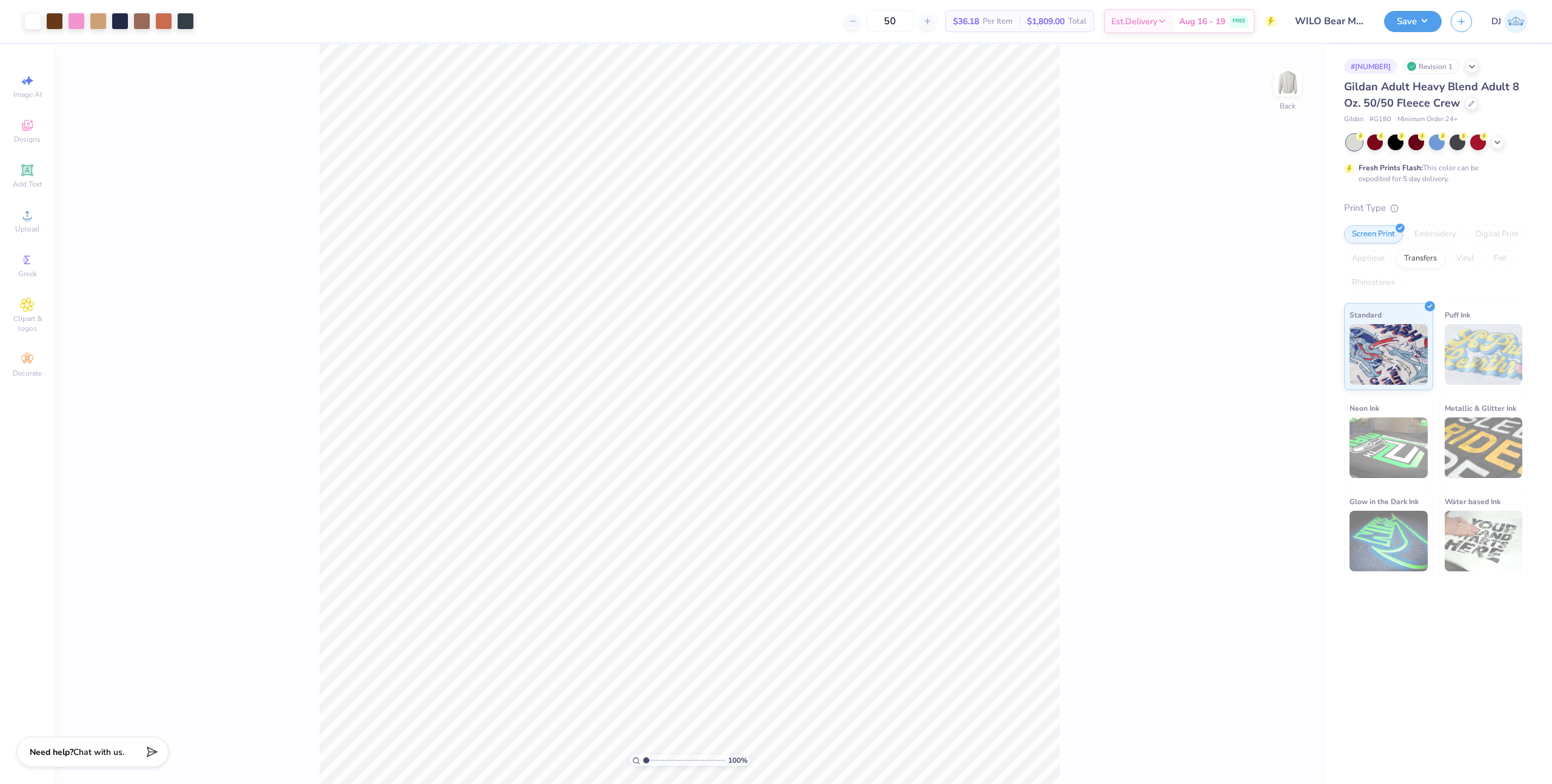 scroll, scrollTop: 0, scrollLeft: 0, axis: both 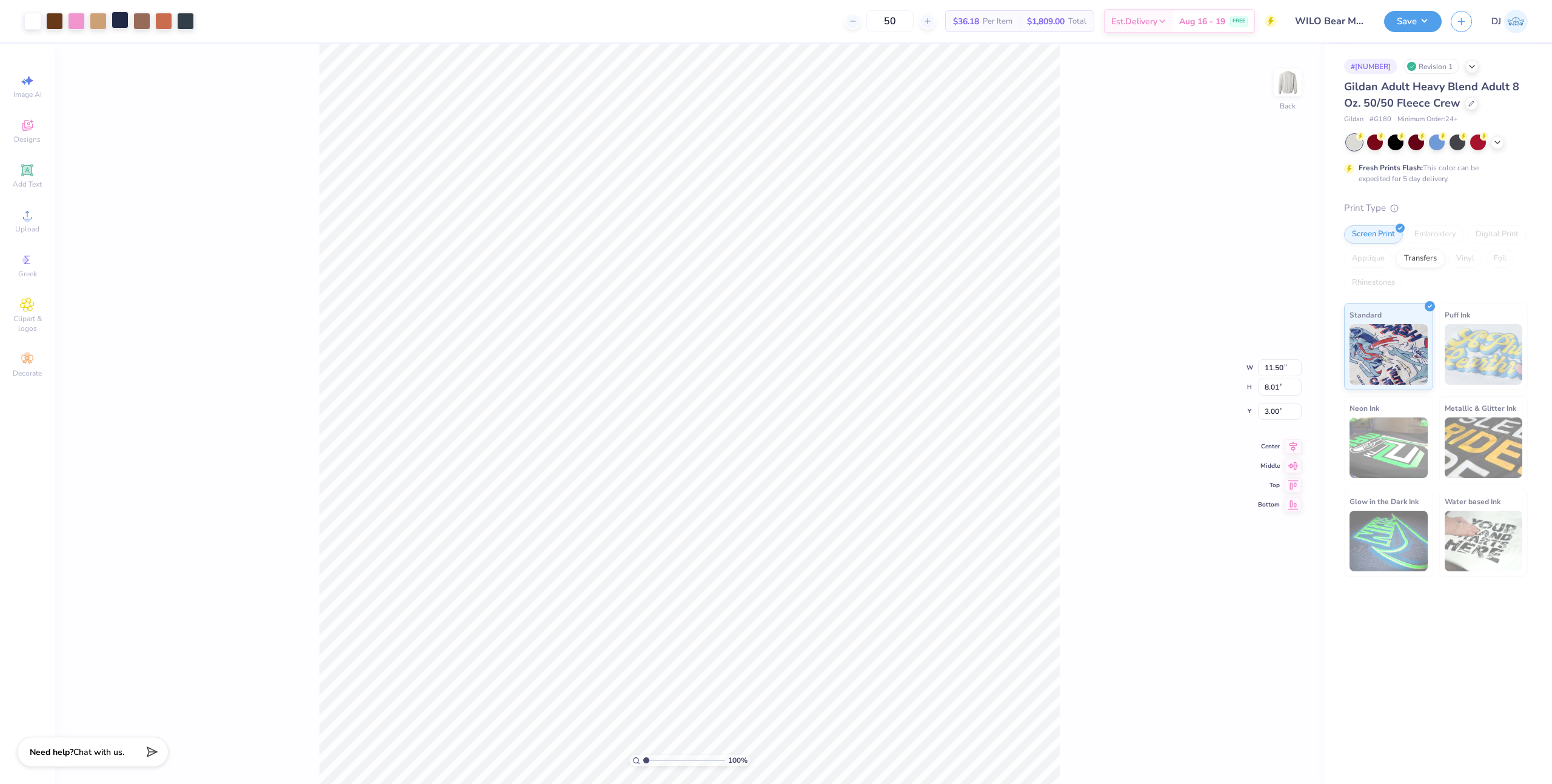 click at bounding box center [120, 20] 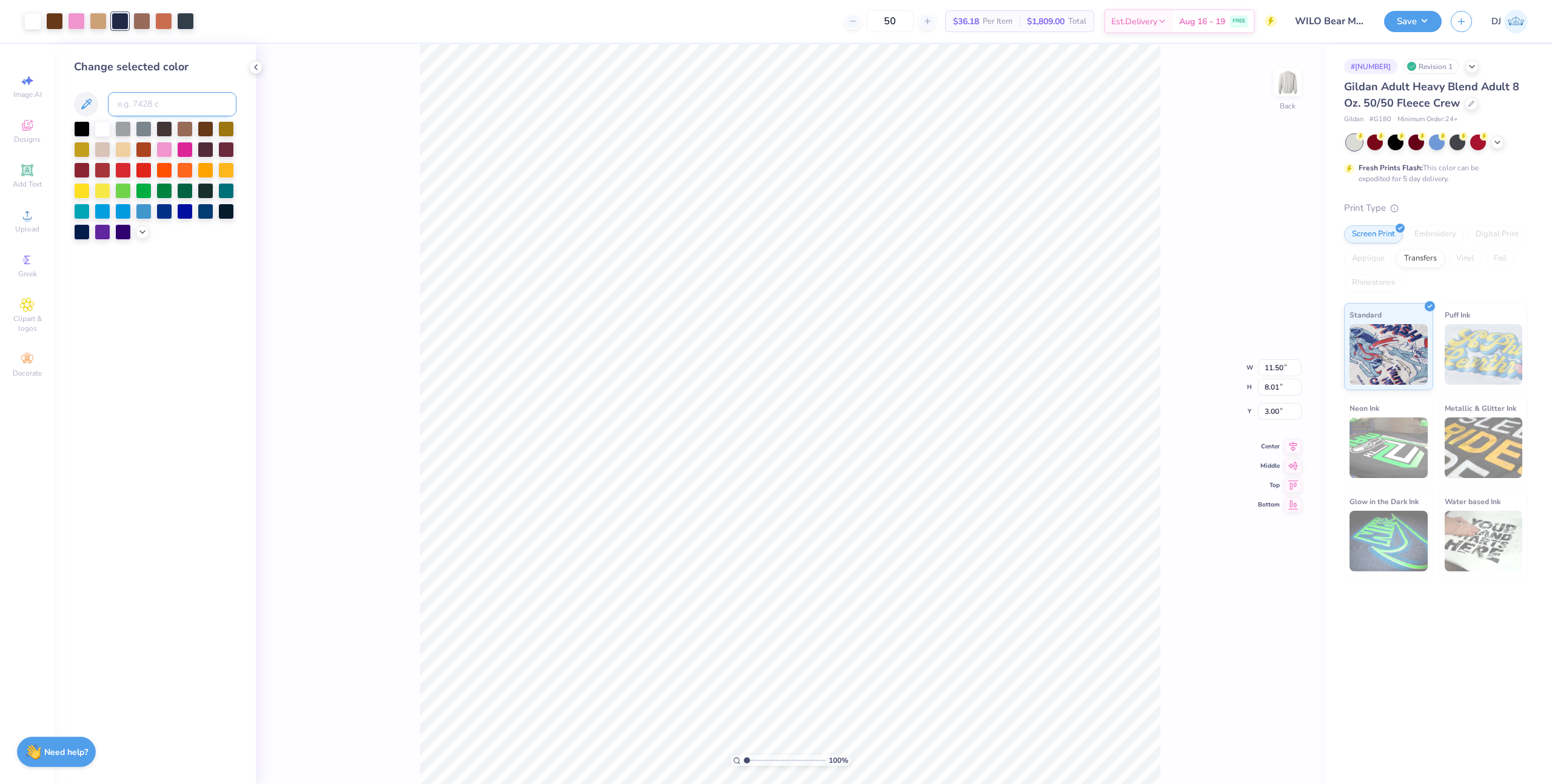click at bounding box center [172, 104] 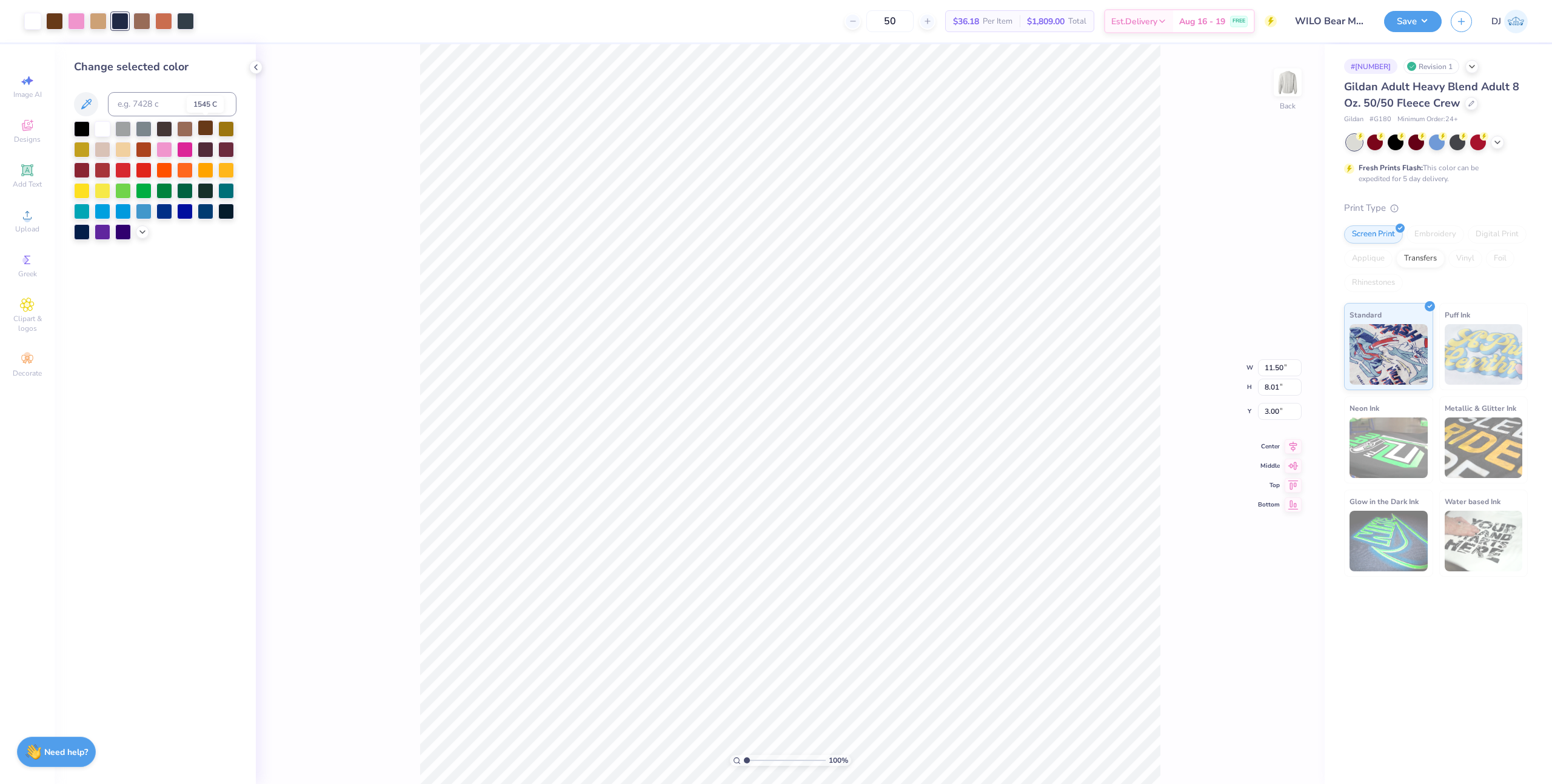 click at bounding box center (206, 128) 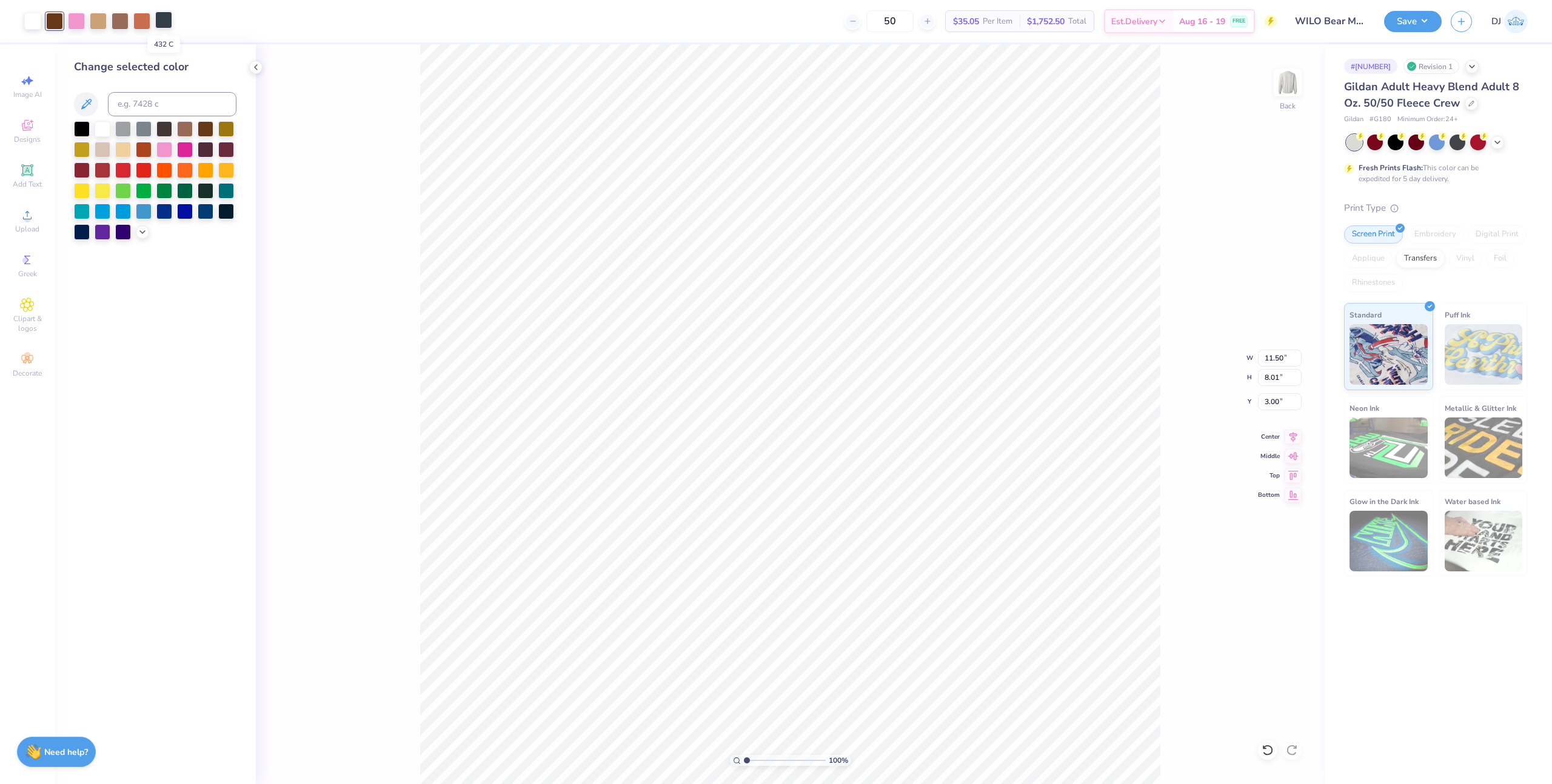 click at bounding box center (164, 20) 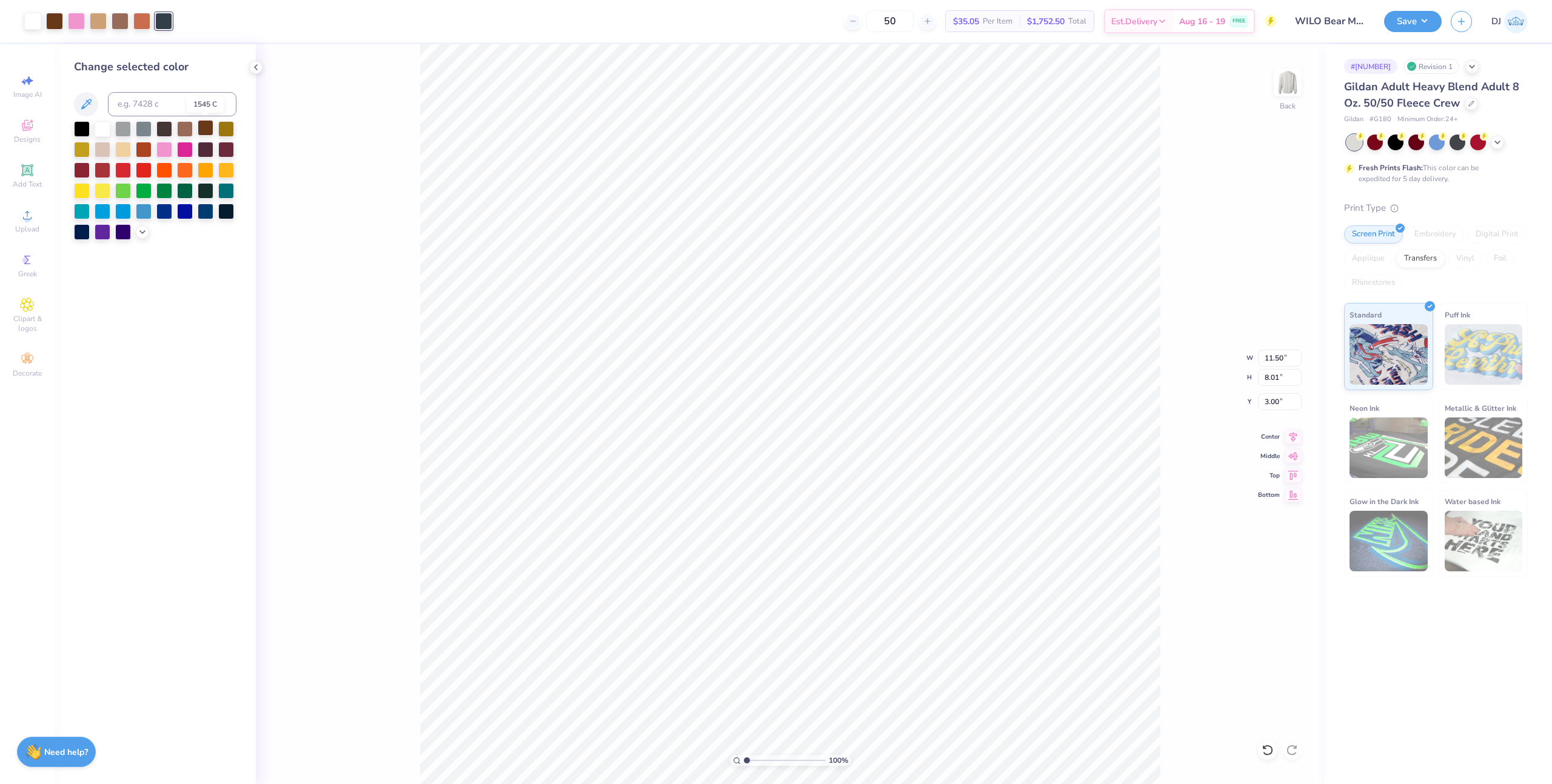 click at bounding box center [206, 128] 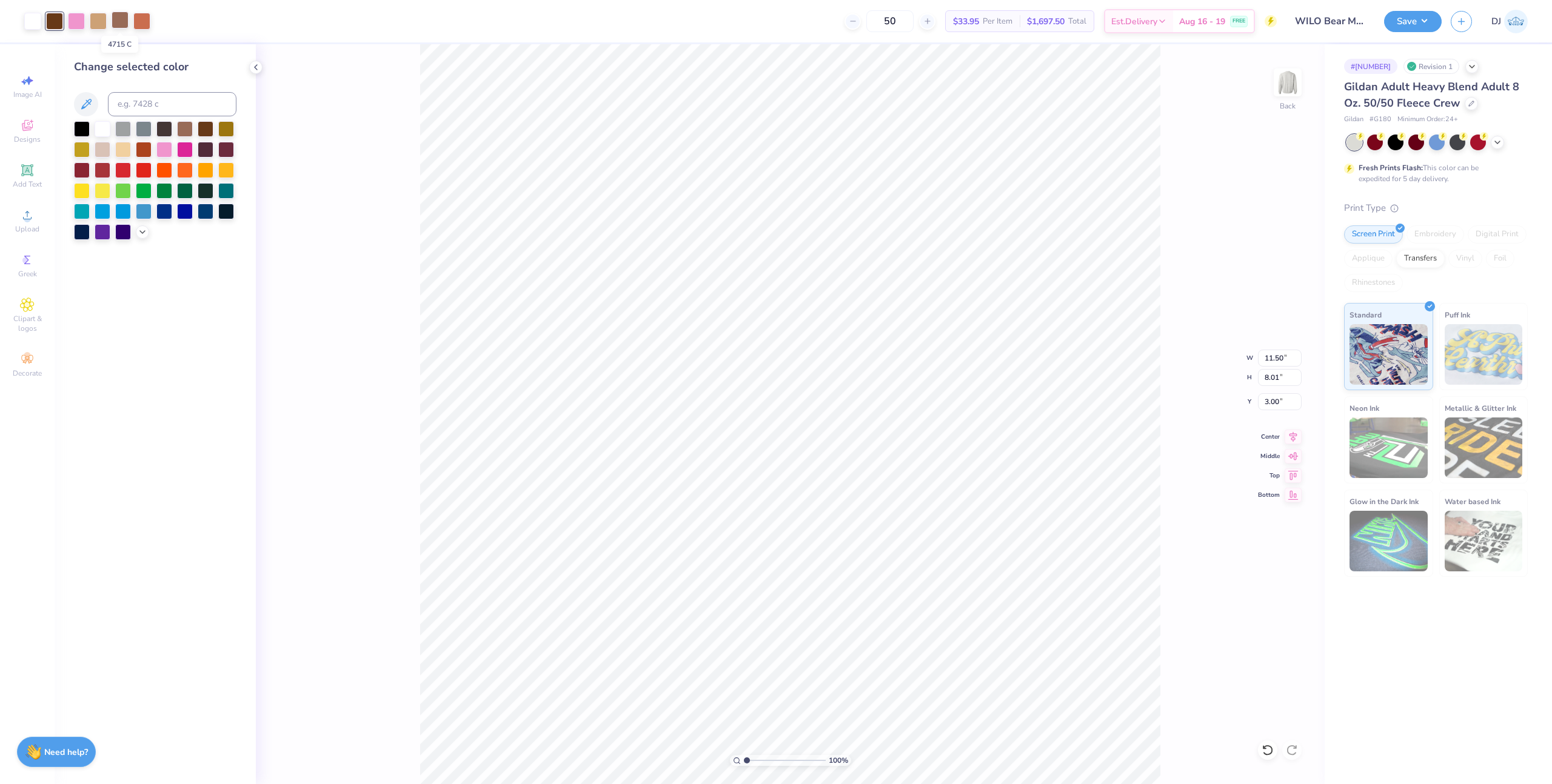 click at bounding box center [120, 20] 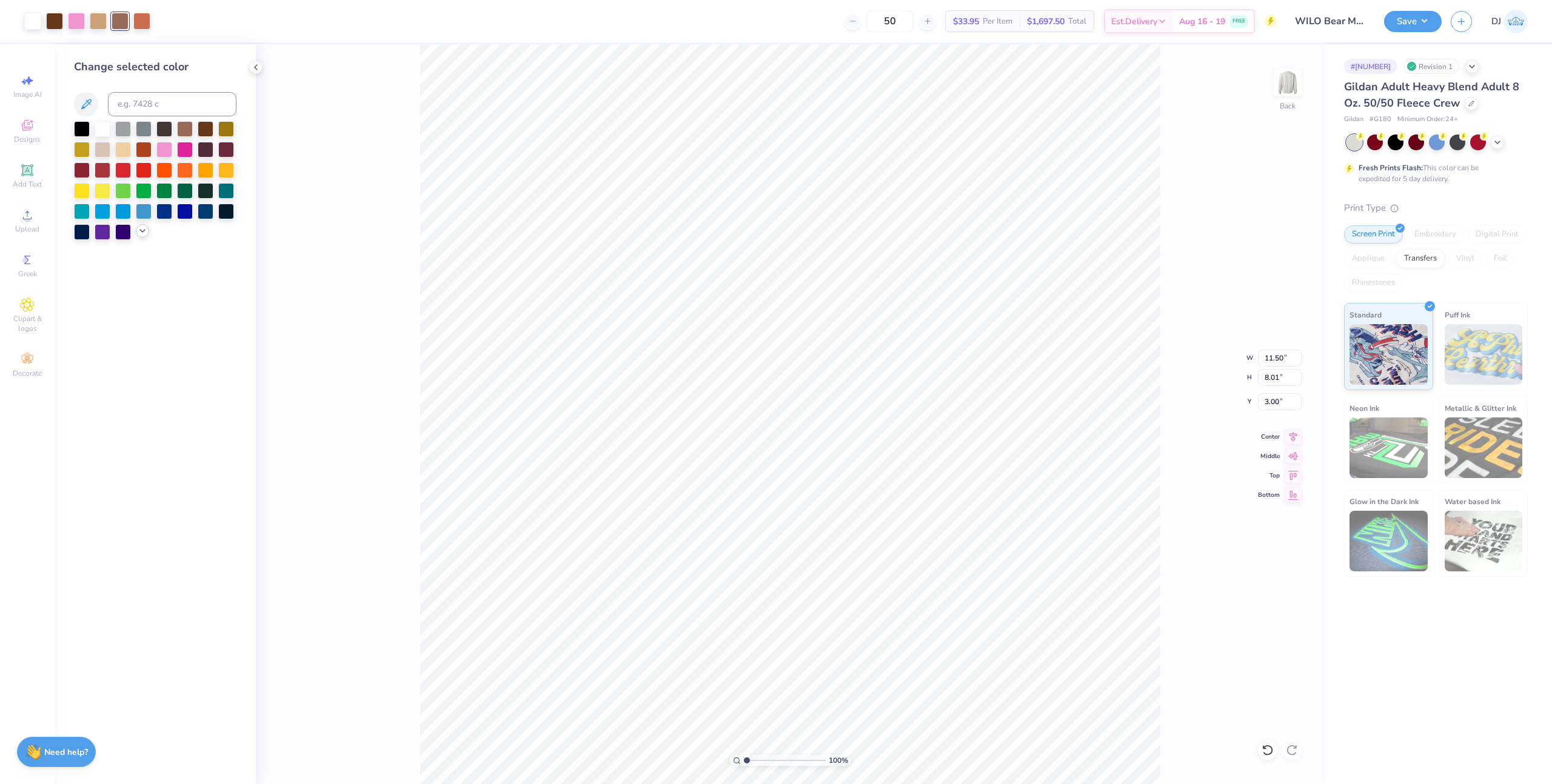 click 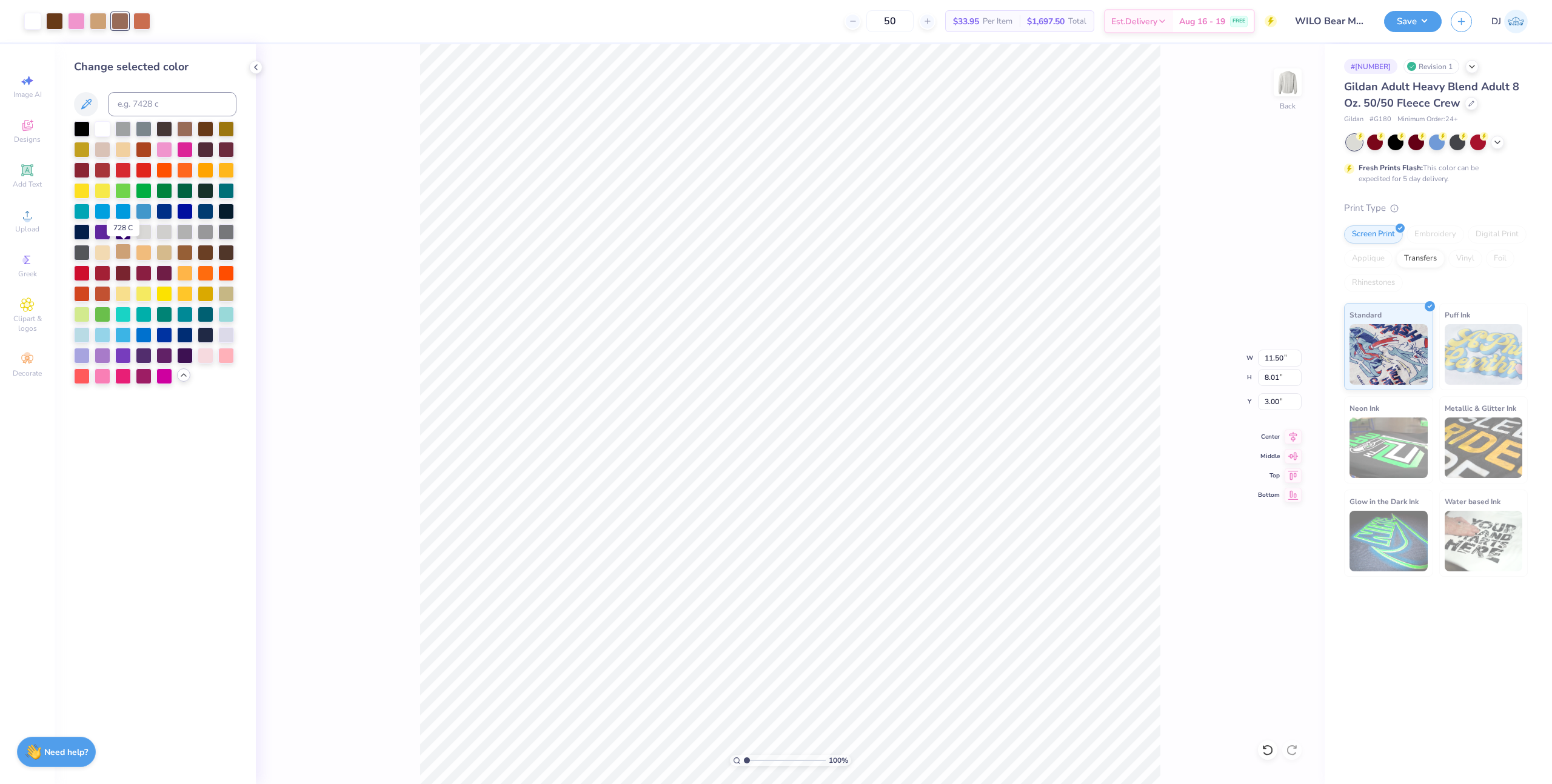 click at bounding box center [123, 251] 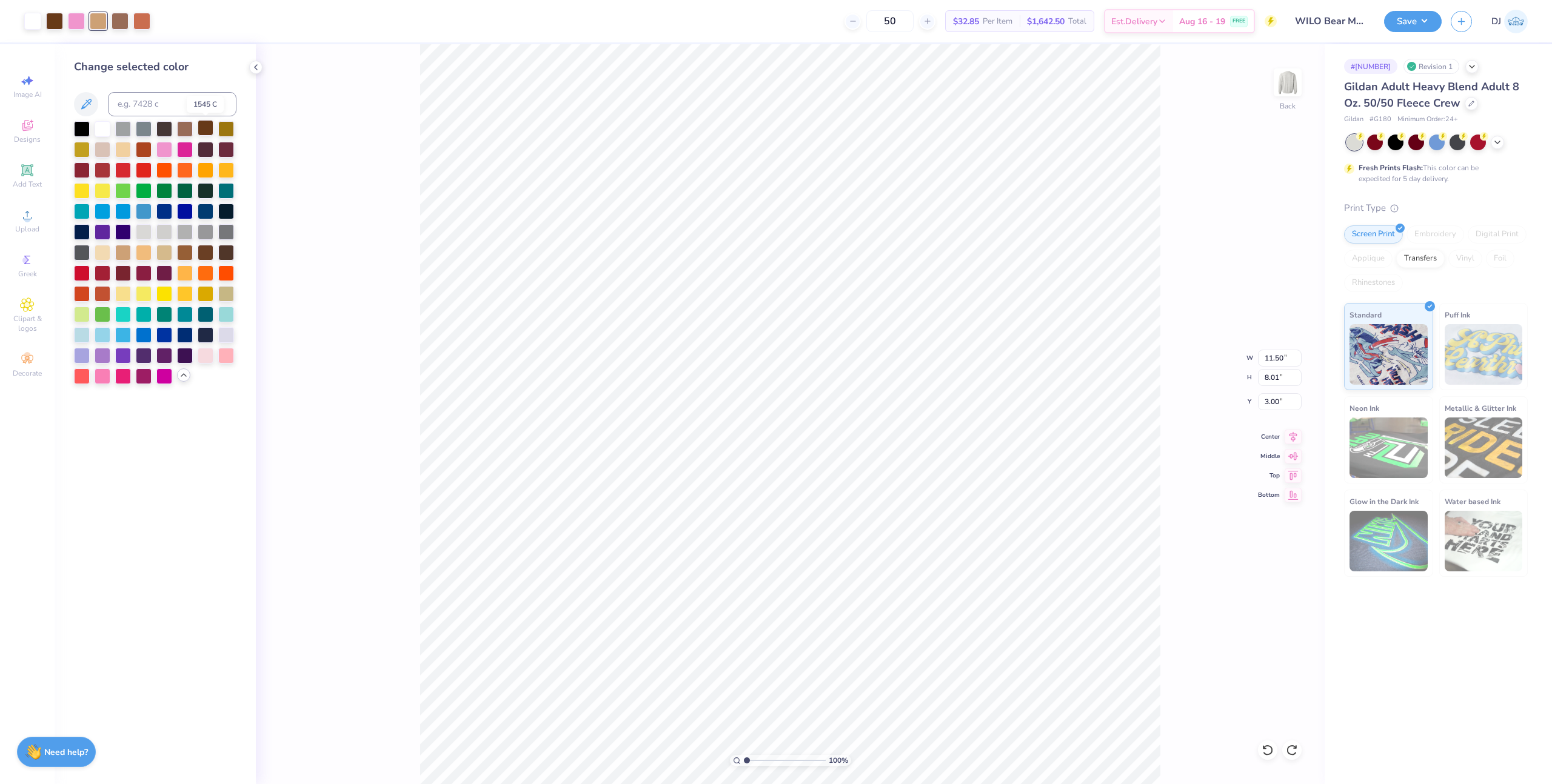 click at bounding box center [206, 128] 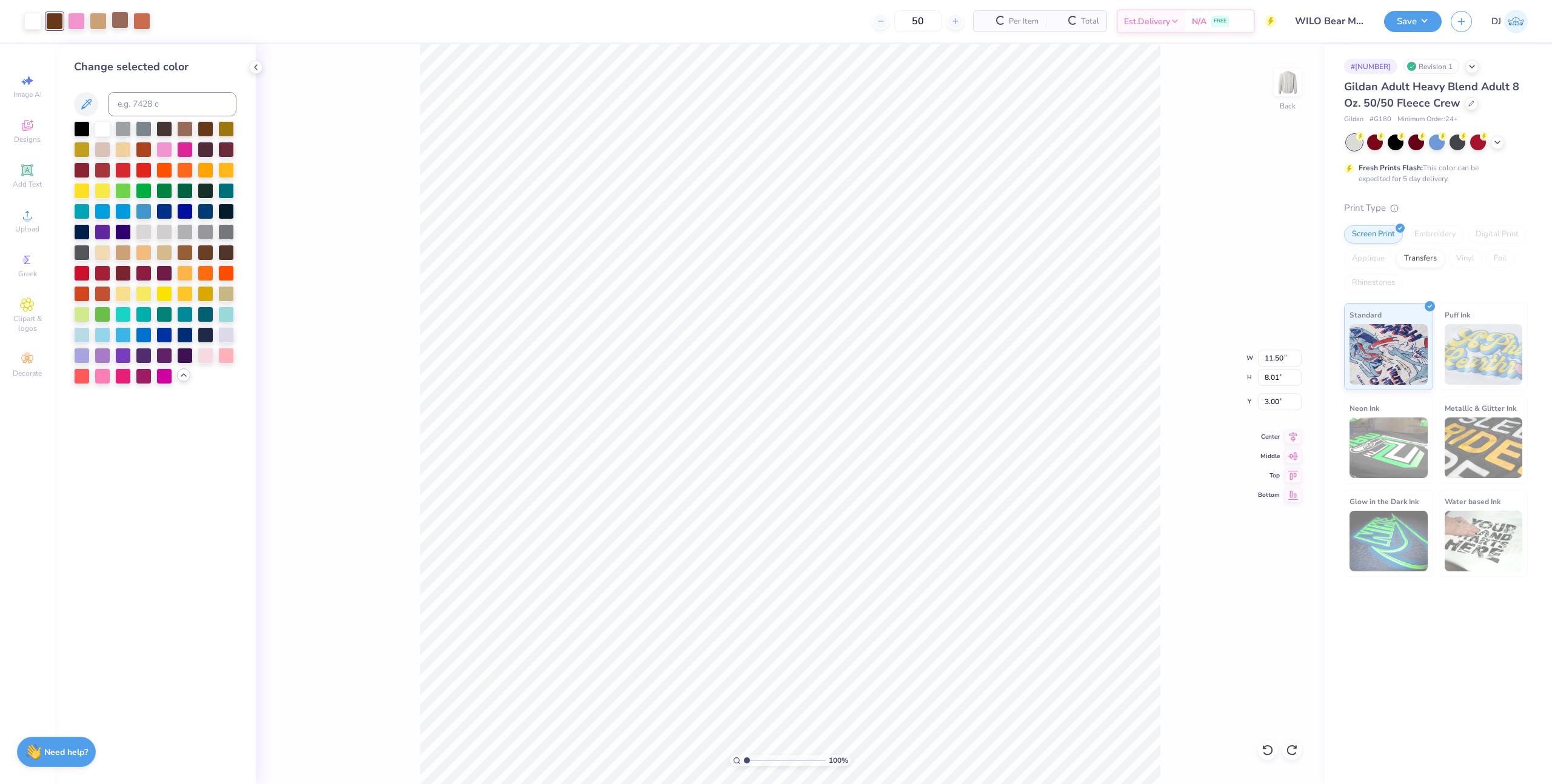 click at bounding box center (120, 20) 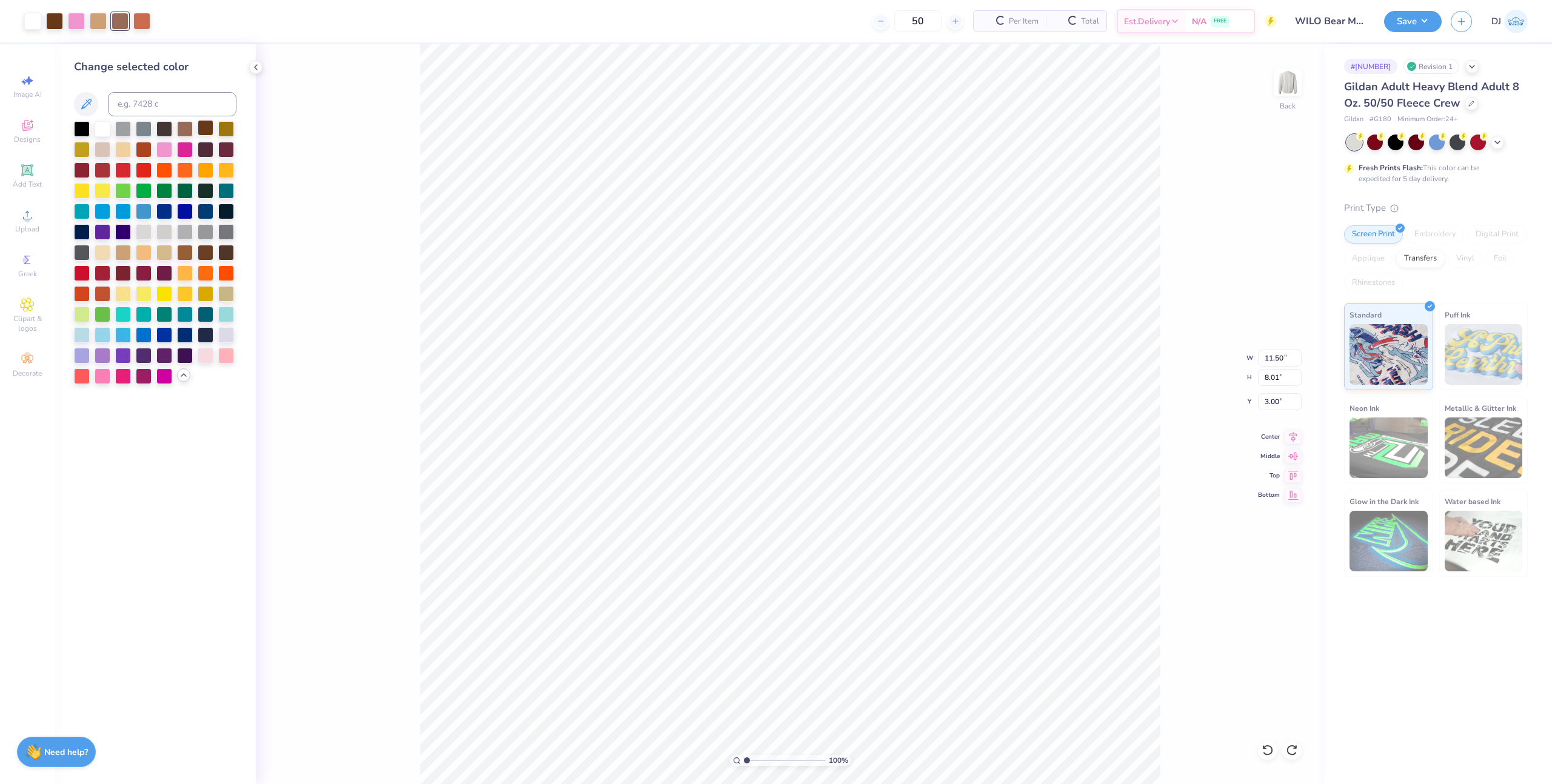 click at bounding box center [206, 128] 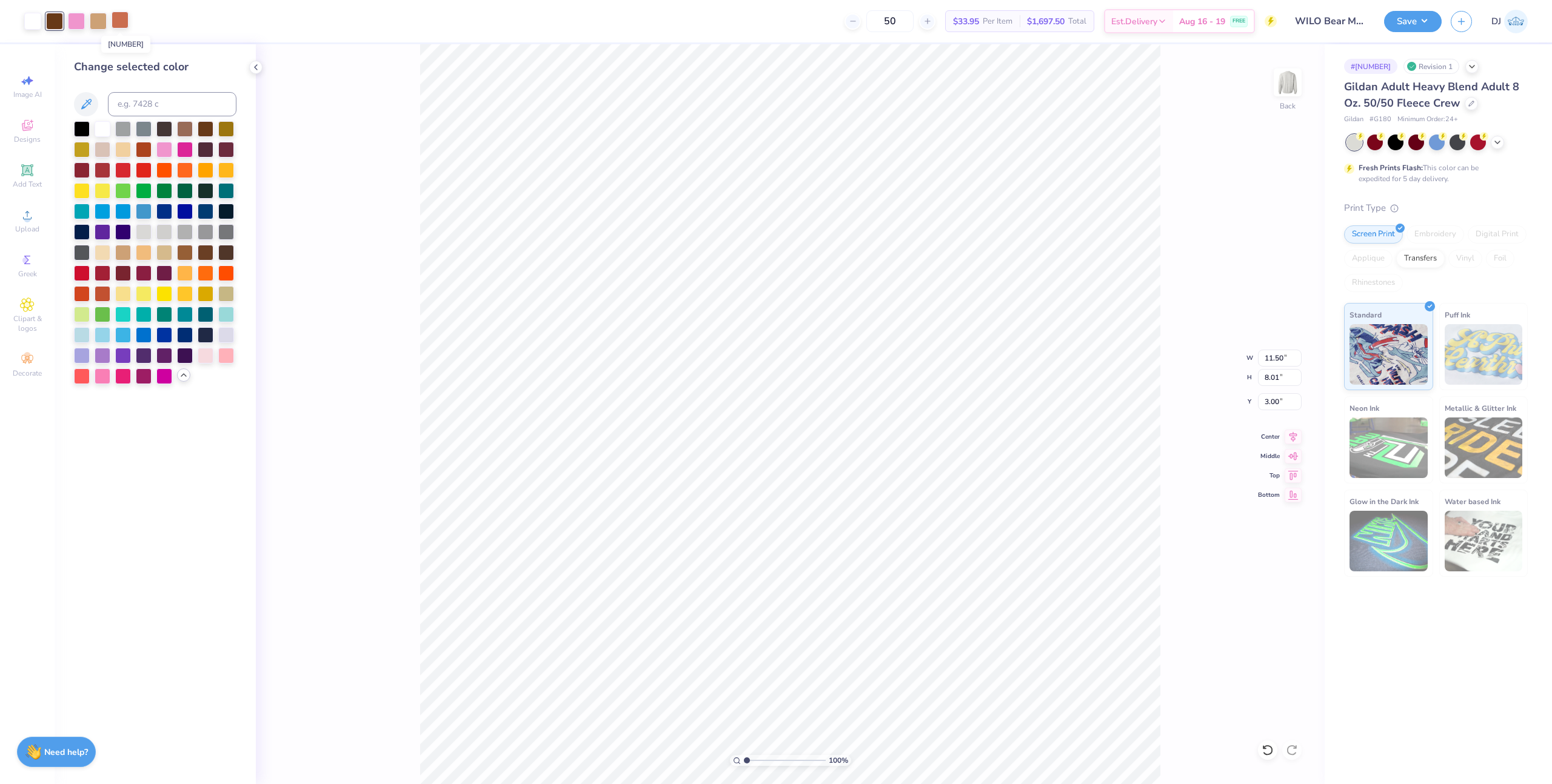 click at bounding box center (120, 20) 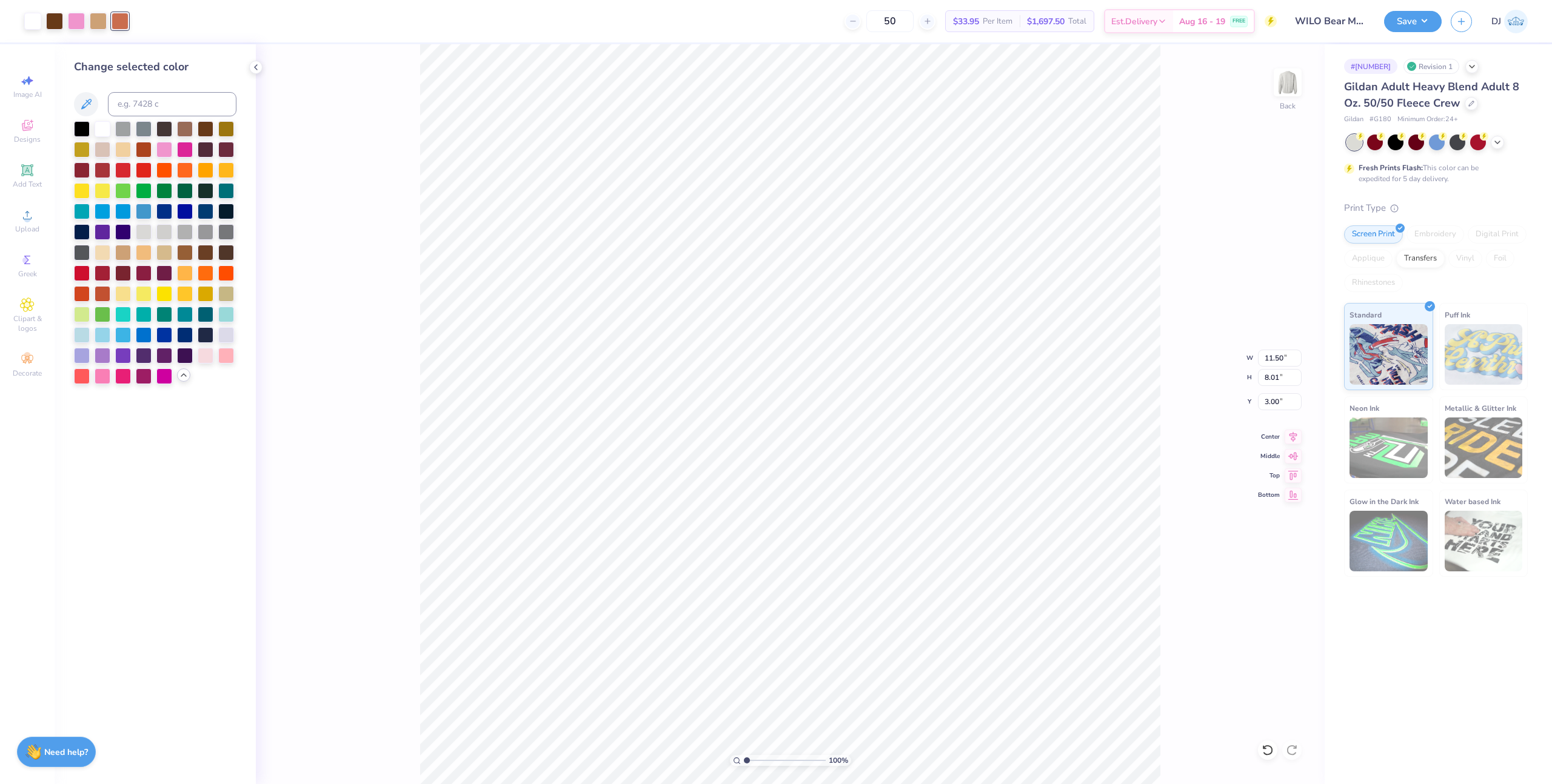 click on "50 $33.95 Per Item $1,697.50 Total Est.  Delivery Aug 16 - 19 FREE" at bounding box center [707, 21] 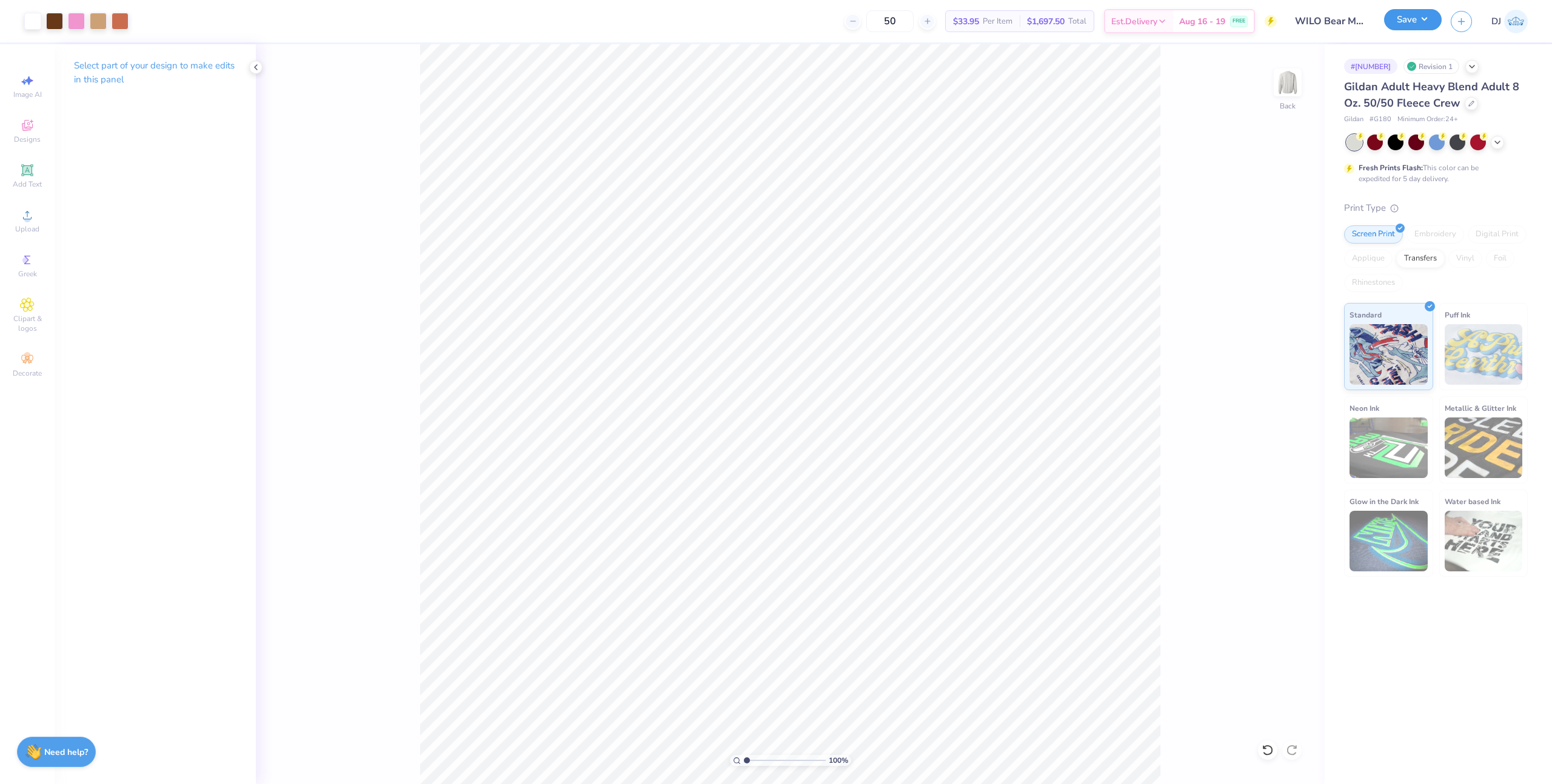 click on "Save" at bounding box center [1413, 19] 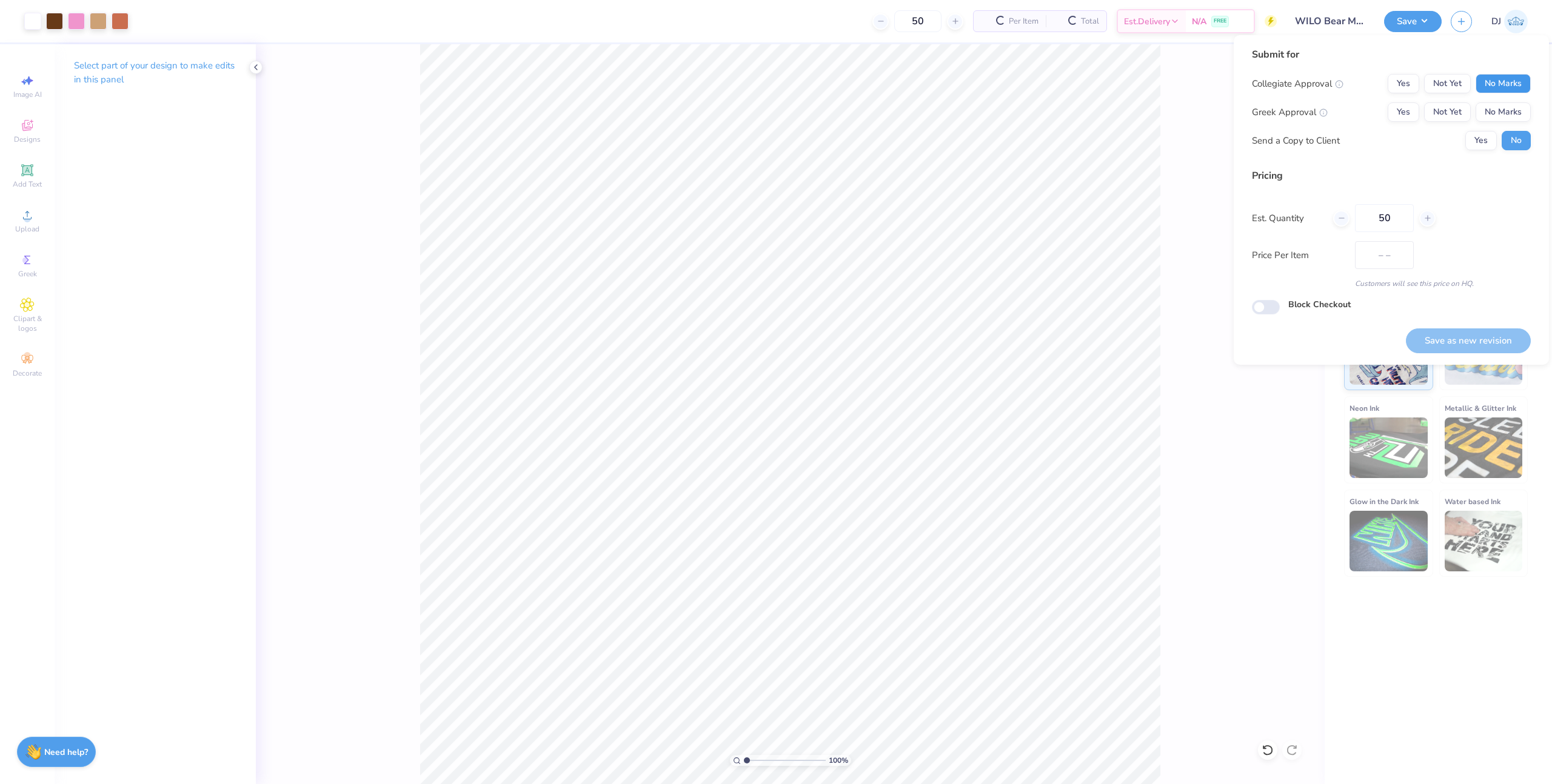 click on "No Marks" at bounding box center (1503, 84) 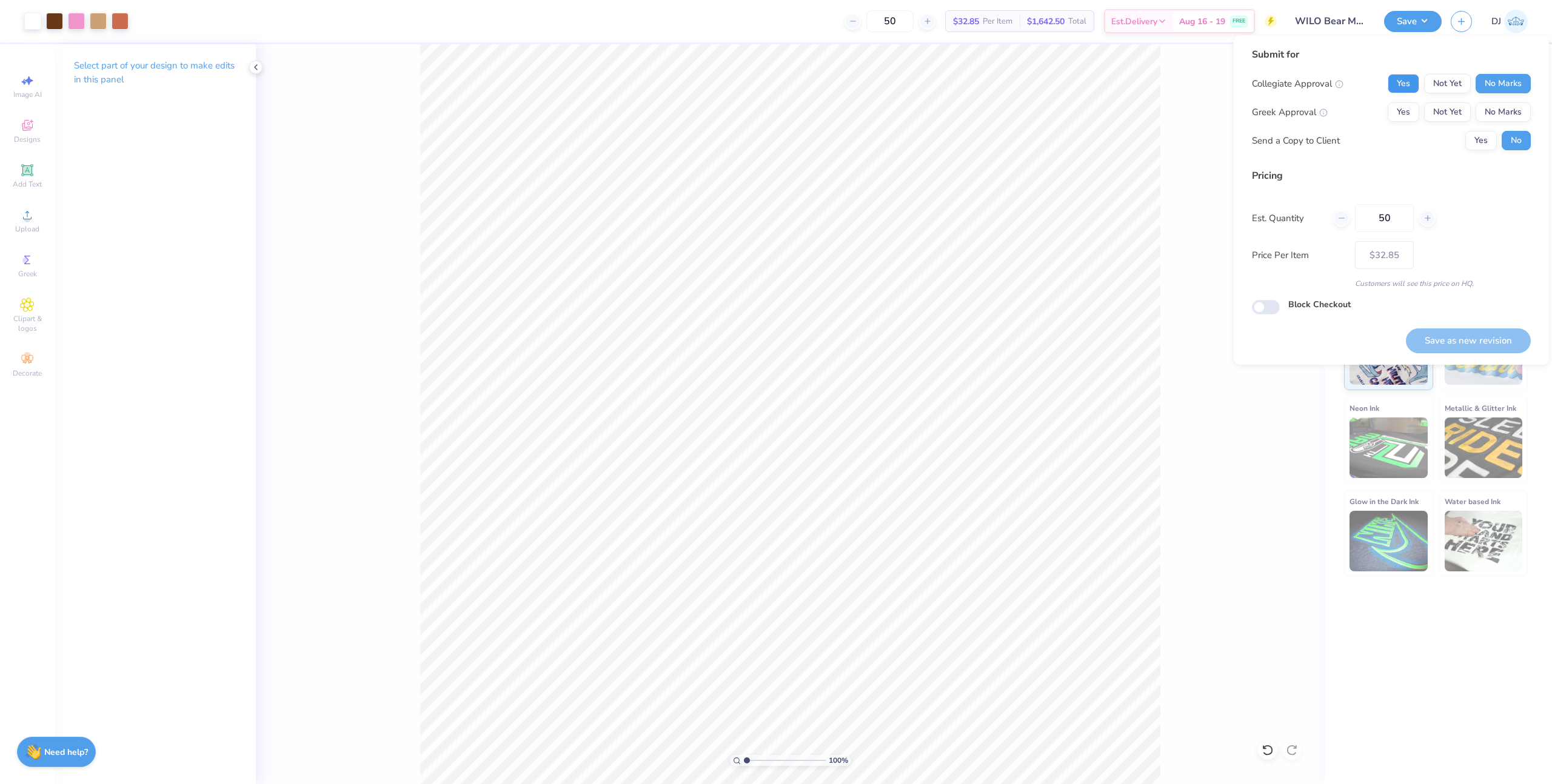 click on "Yes" at bounding box center (1403, 84) 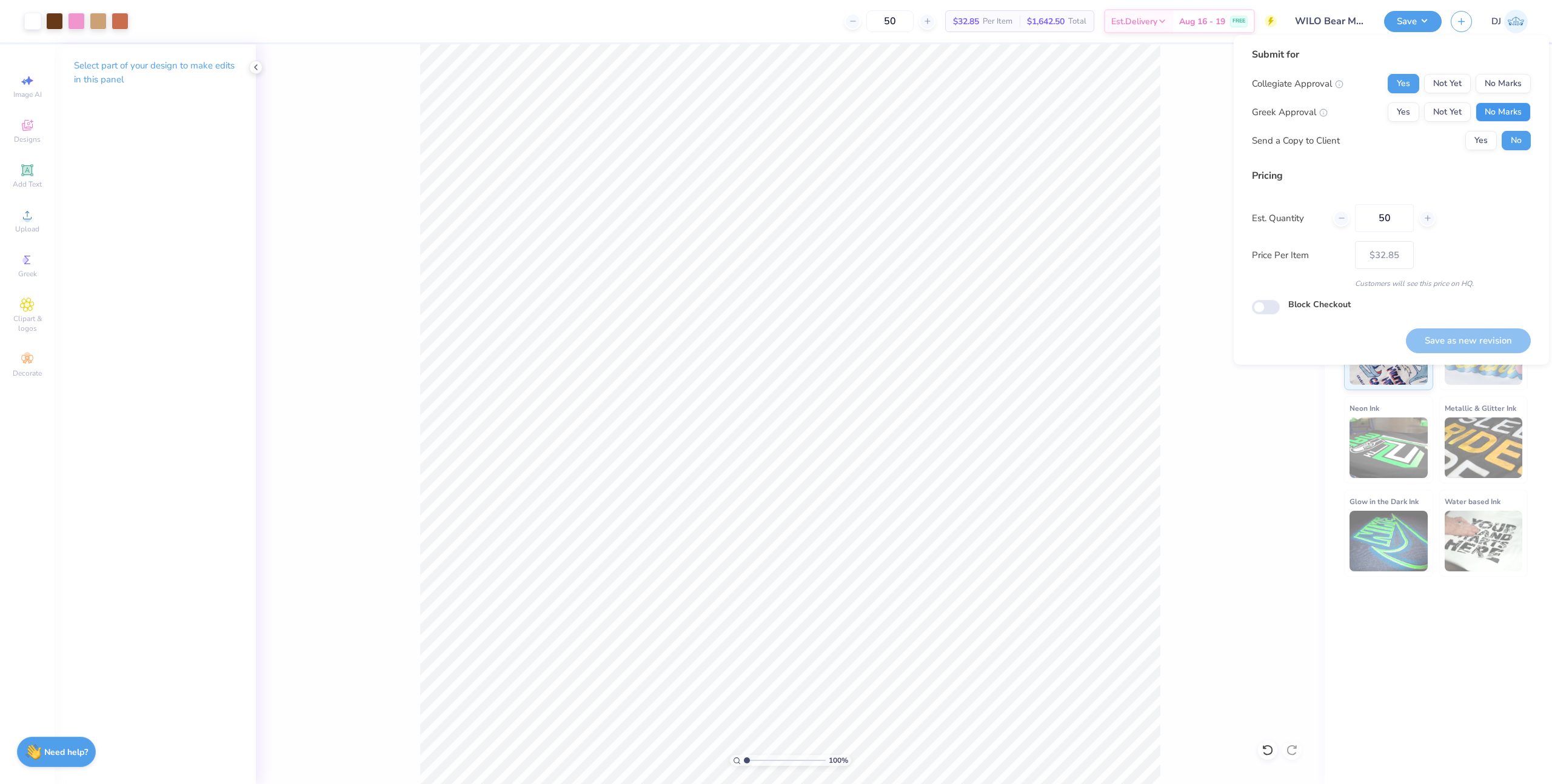 click on "No Marks" at bounding box center [1503, 112] 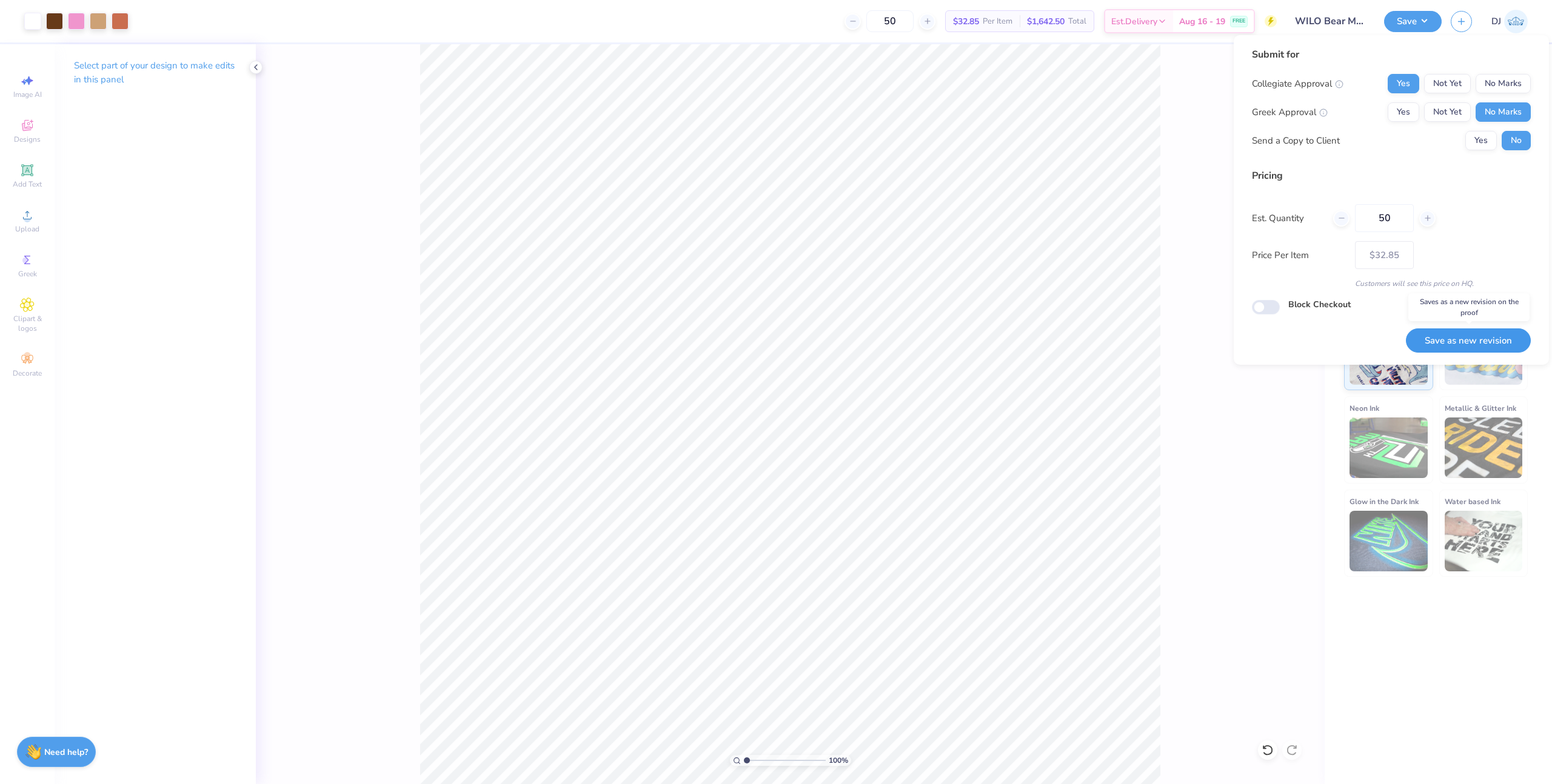 click on "Save as new revision" at bounding box center [1468, 341] 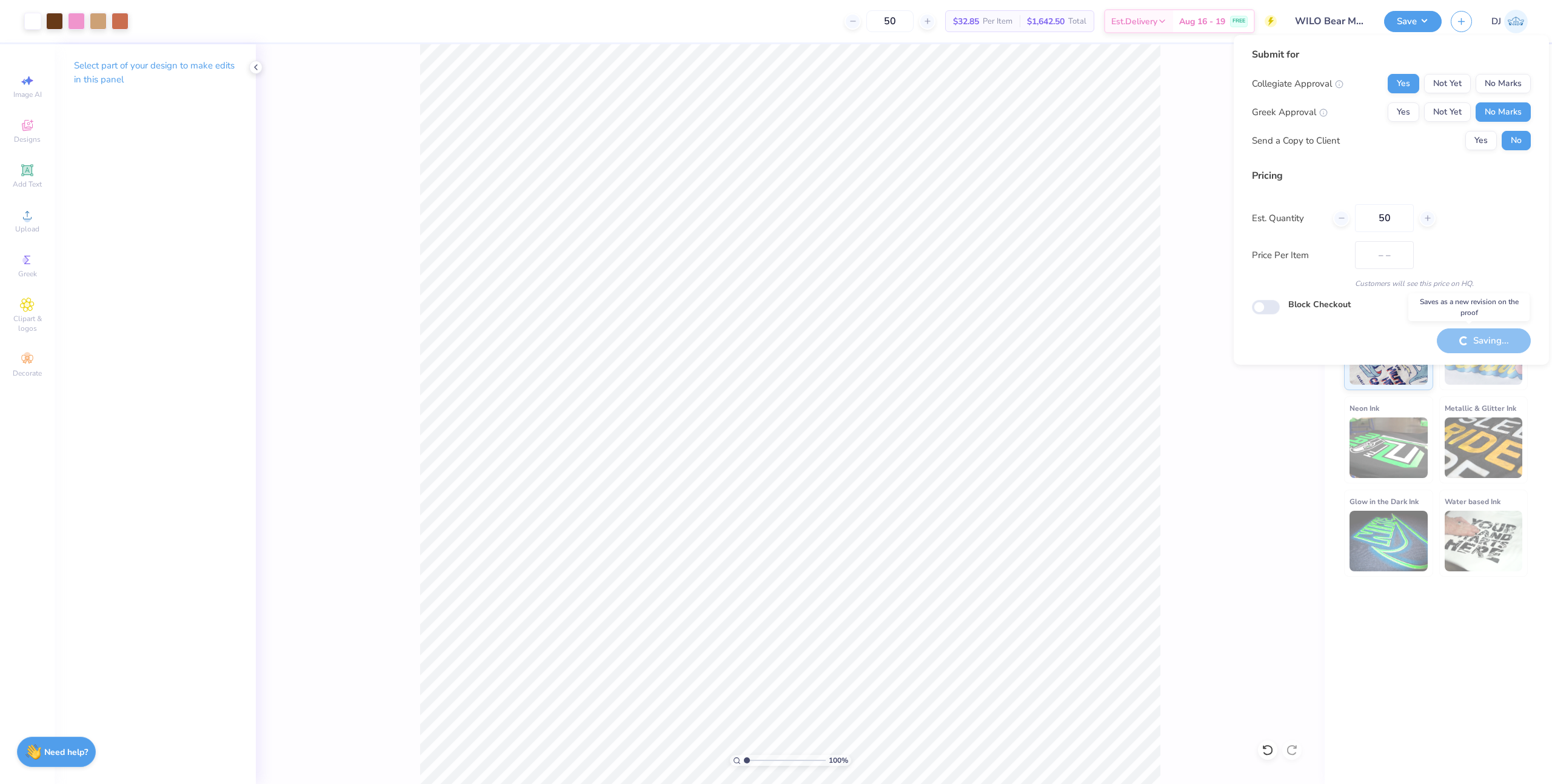 type on "$32.85" 